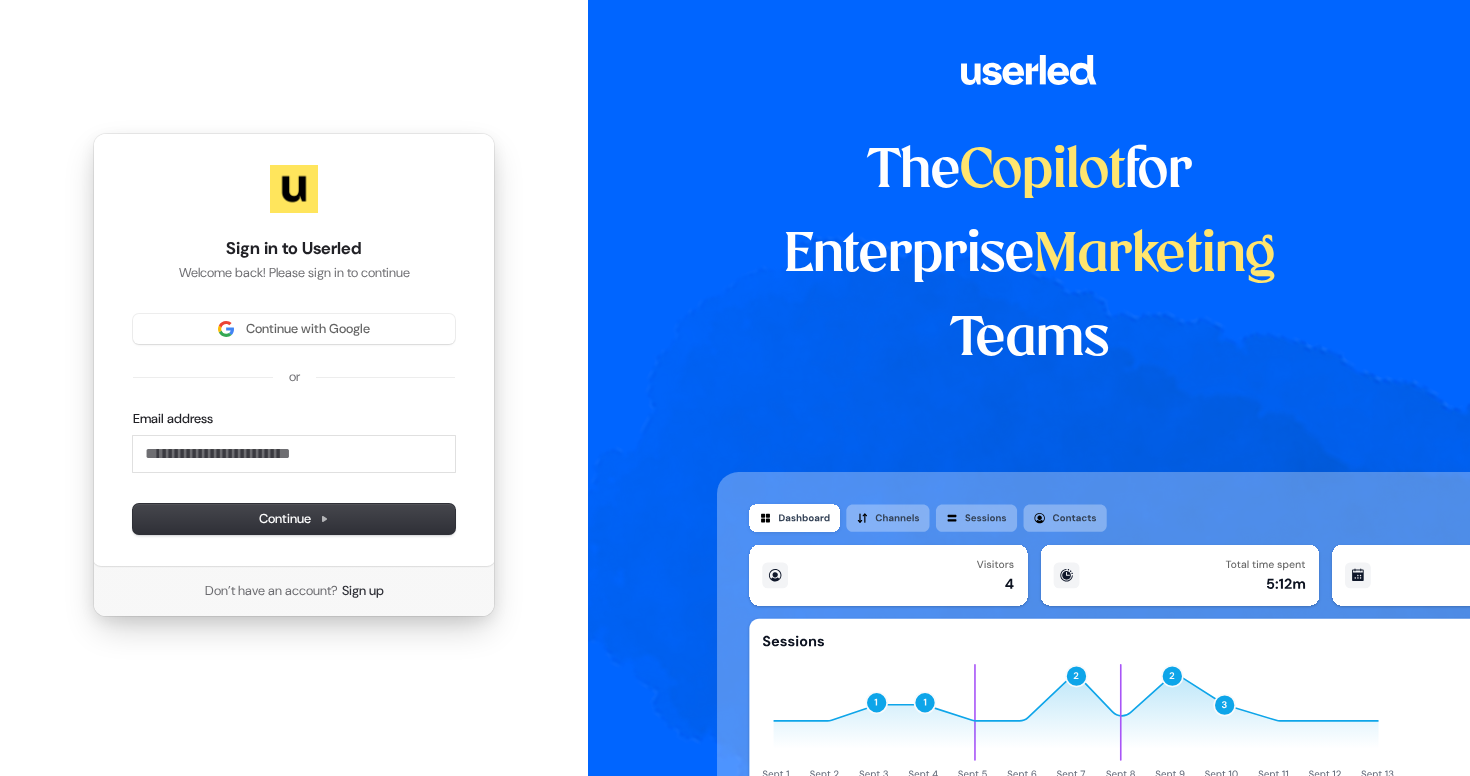 scroll, scrollTop: 0, scrollLeft: 0, axis: both 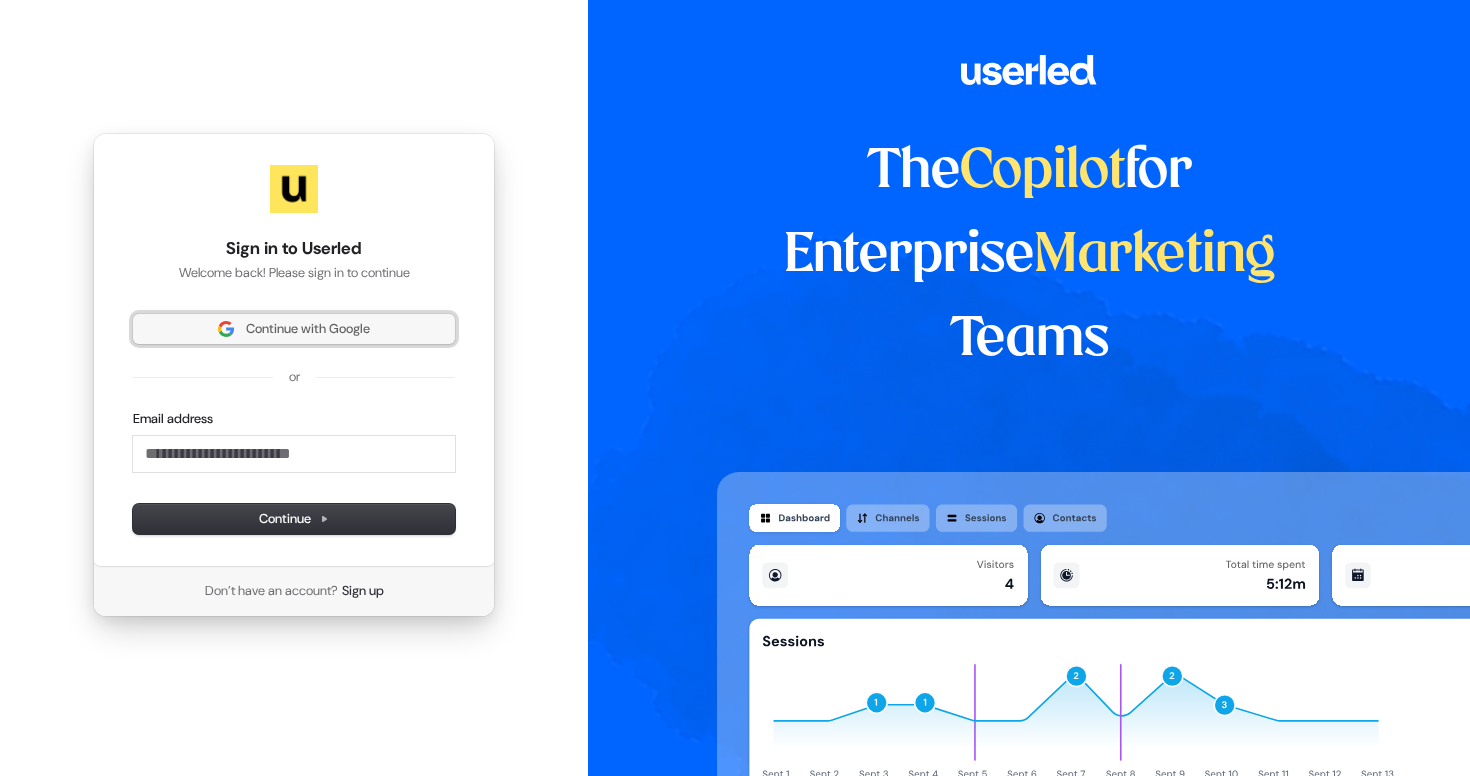 click on "Continue with Google" at bounding box center (294, 329) 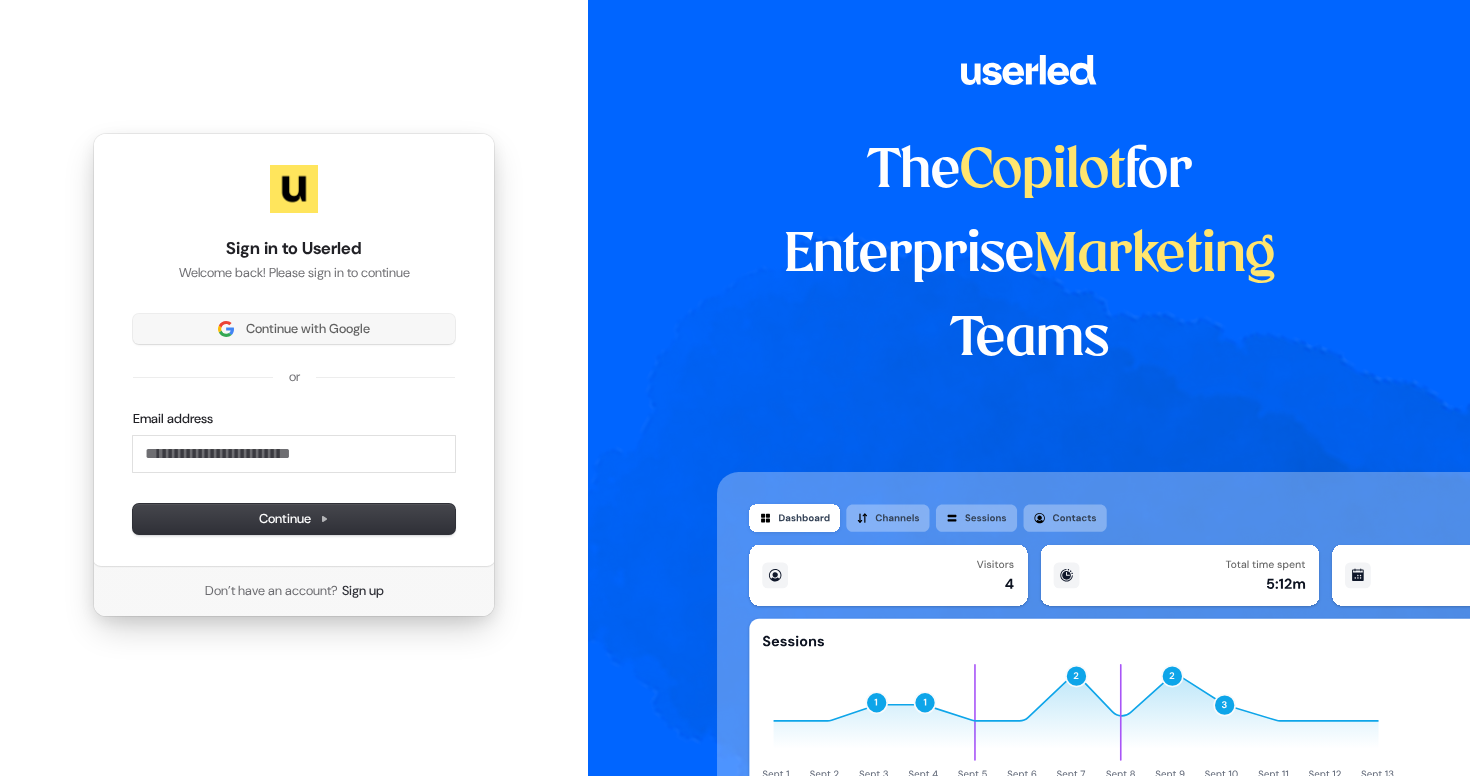 type 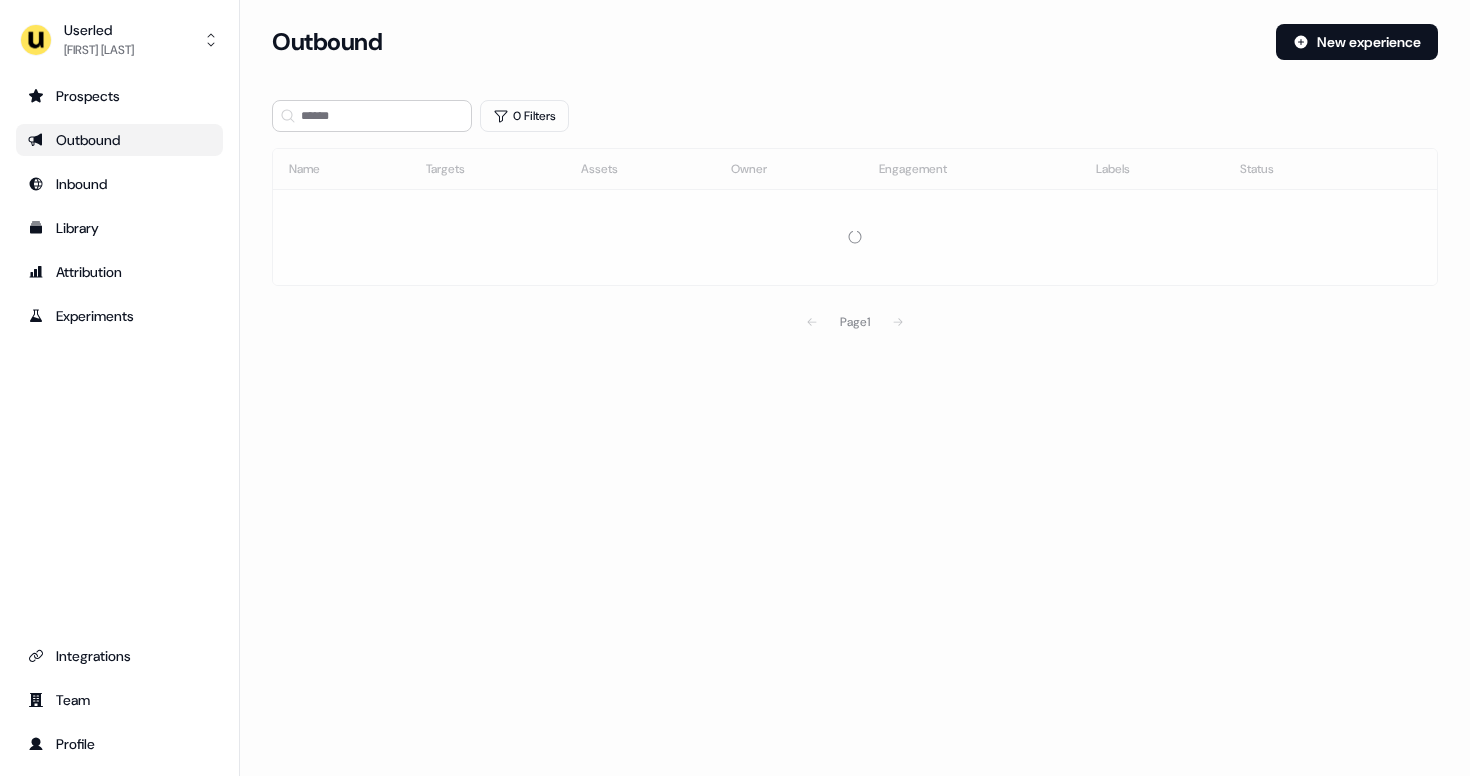 scroll, scrollTop: 0, scrollLeft: 0, axis: both 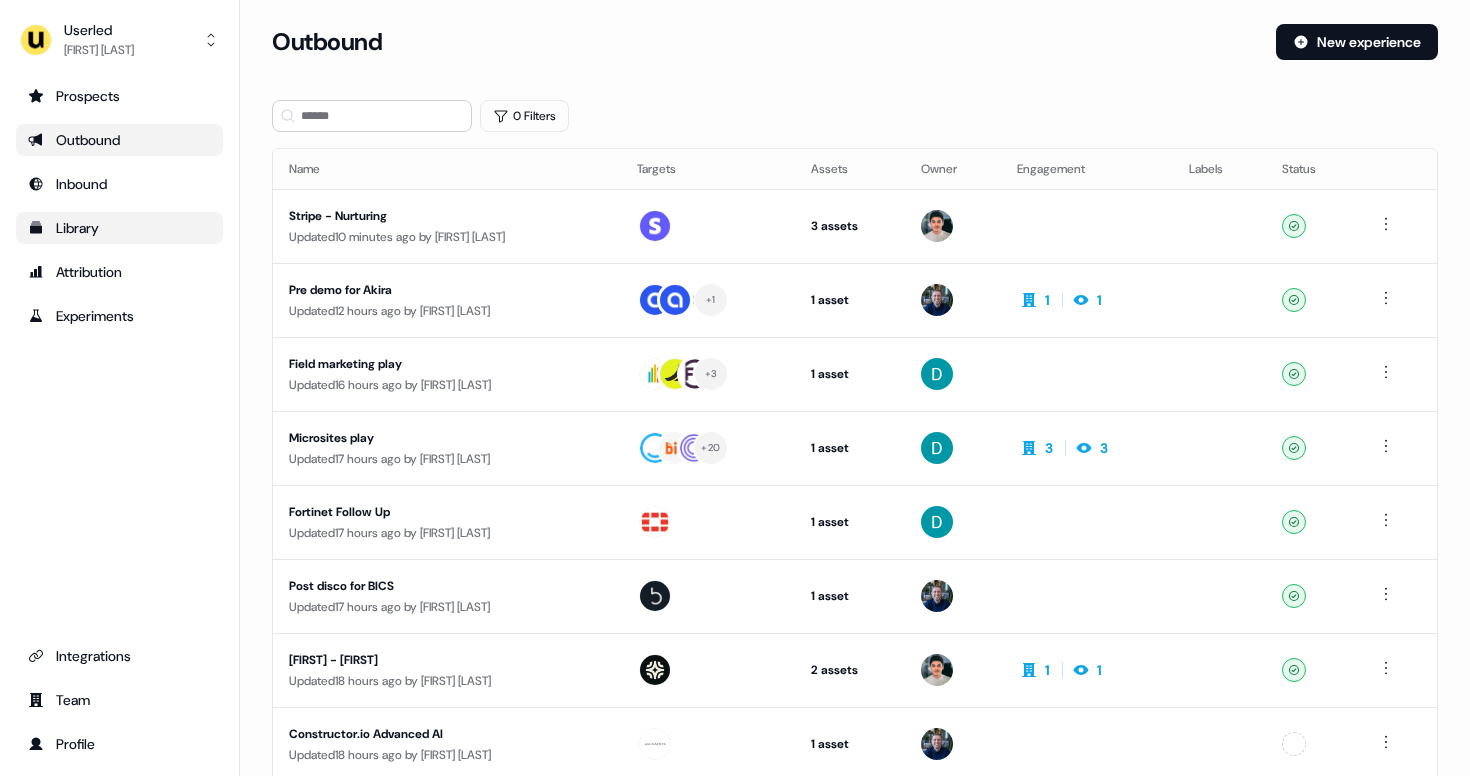 click on "Library" at bounding box center [119, 228] 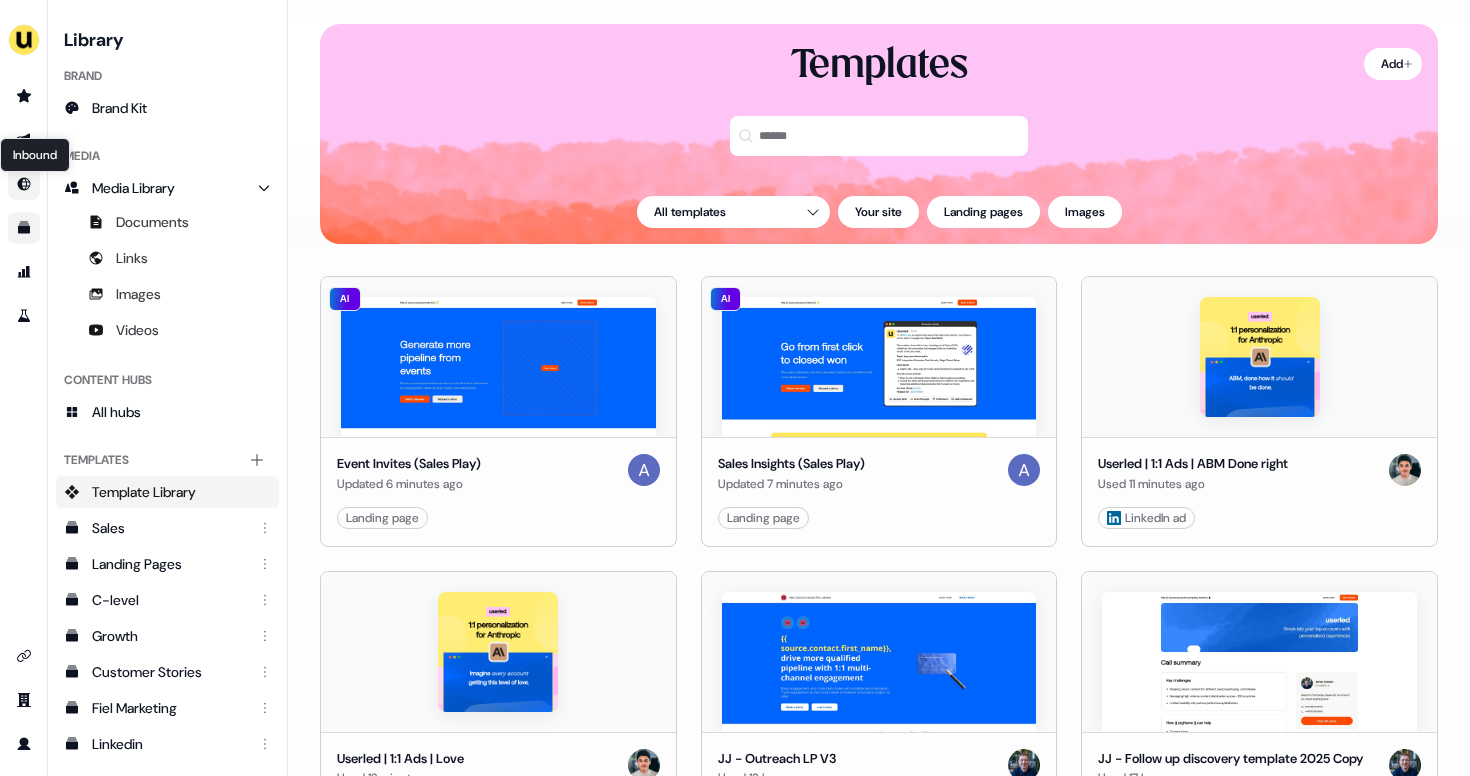 click 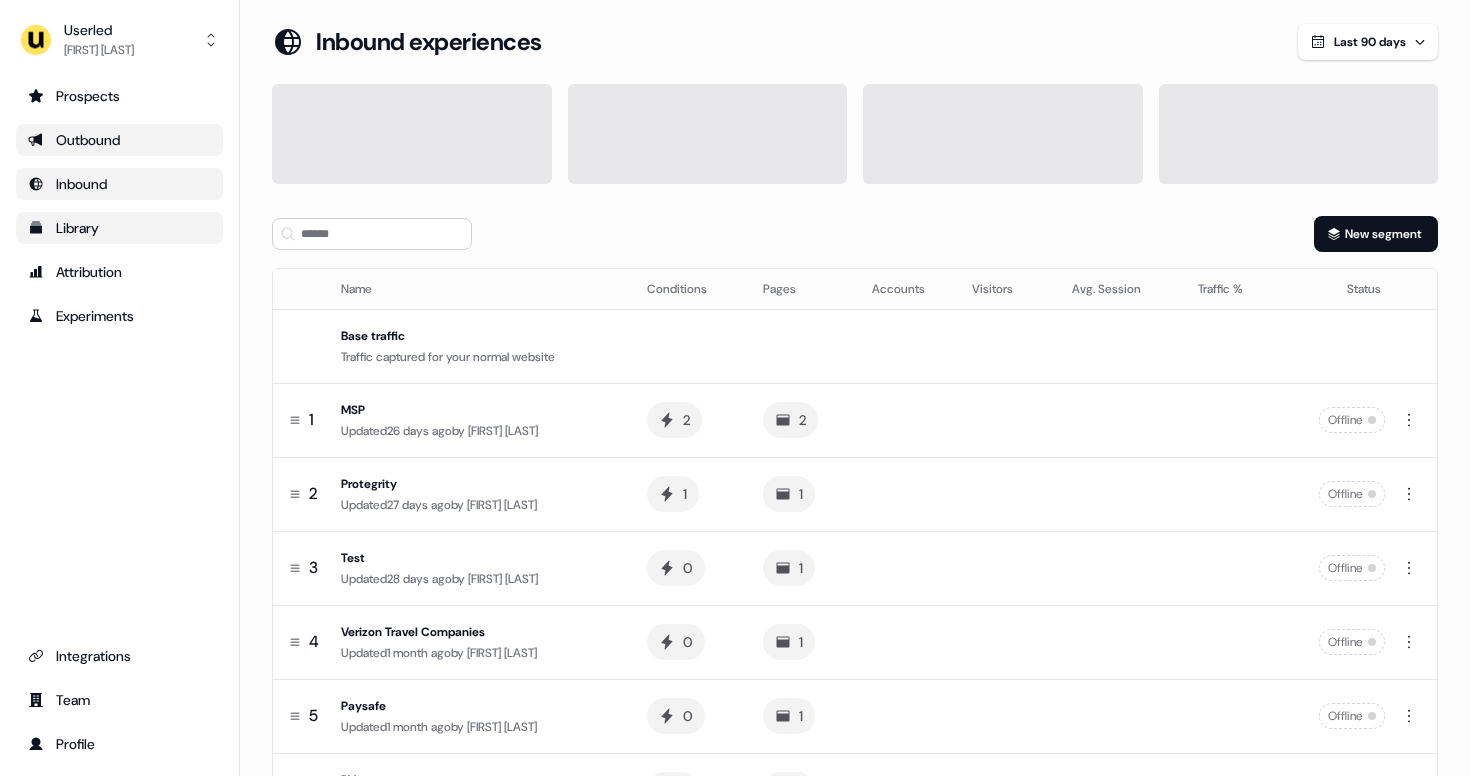 click on "Outbound" at bounding box center (119, 140) 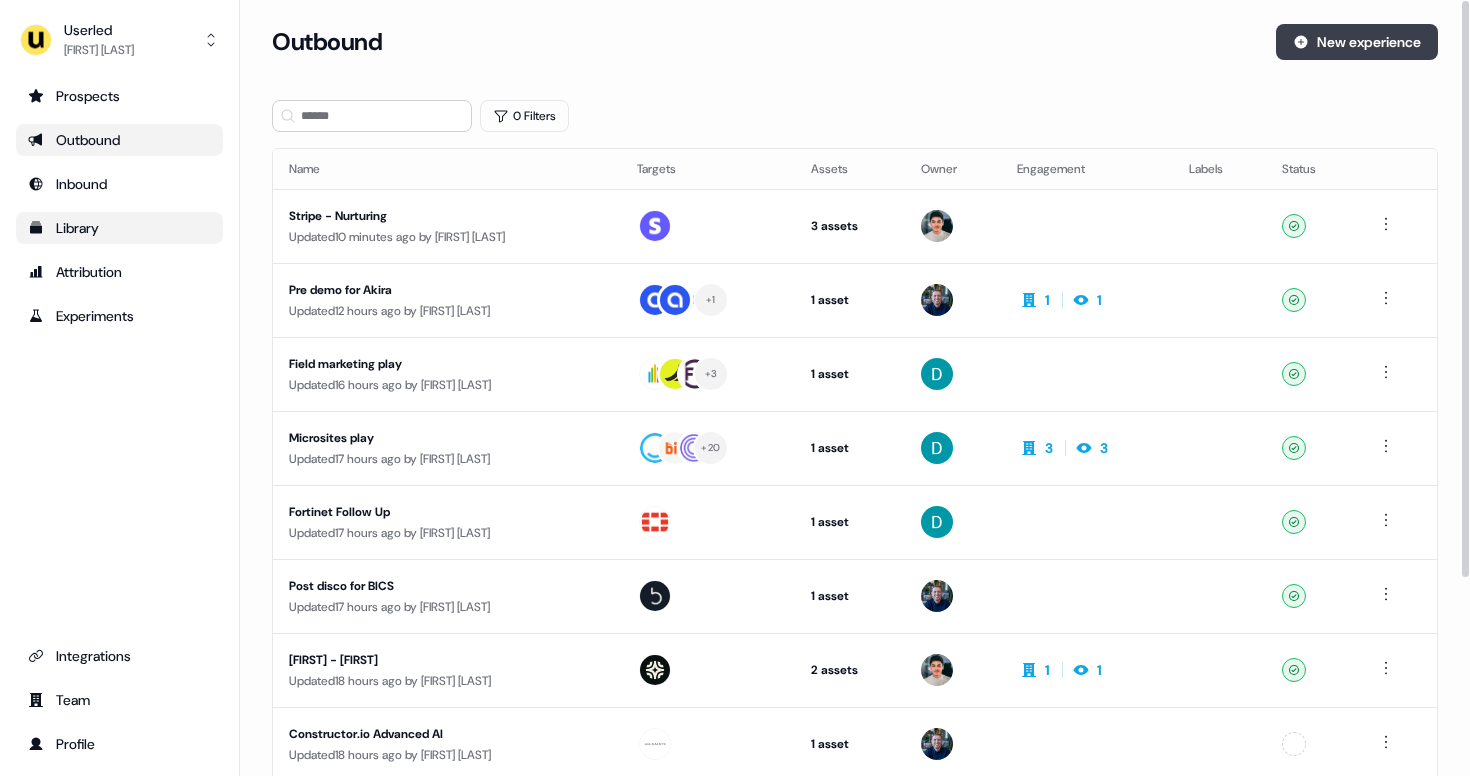 click on "New experience" at bounding box center [1357, 42] 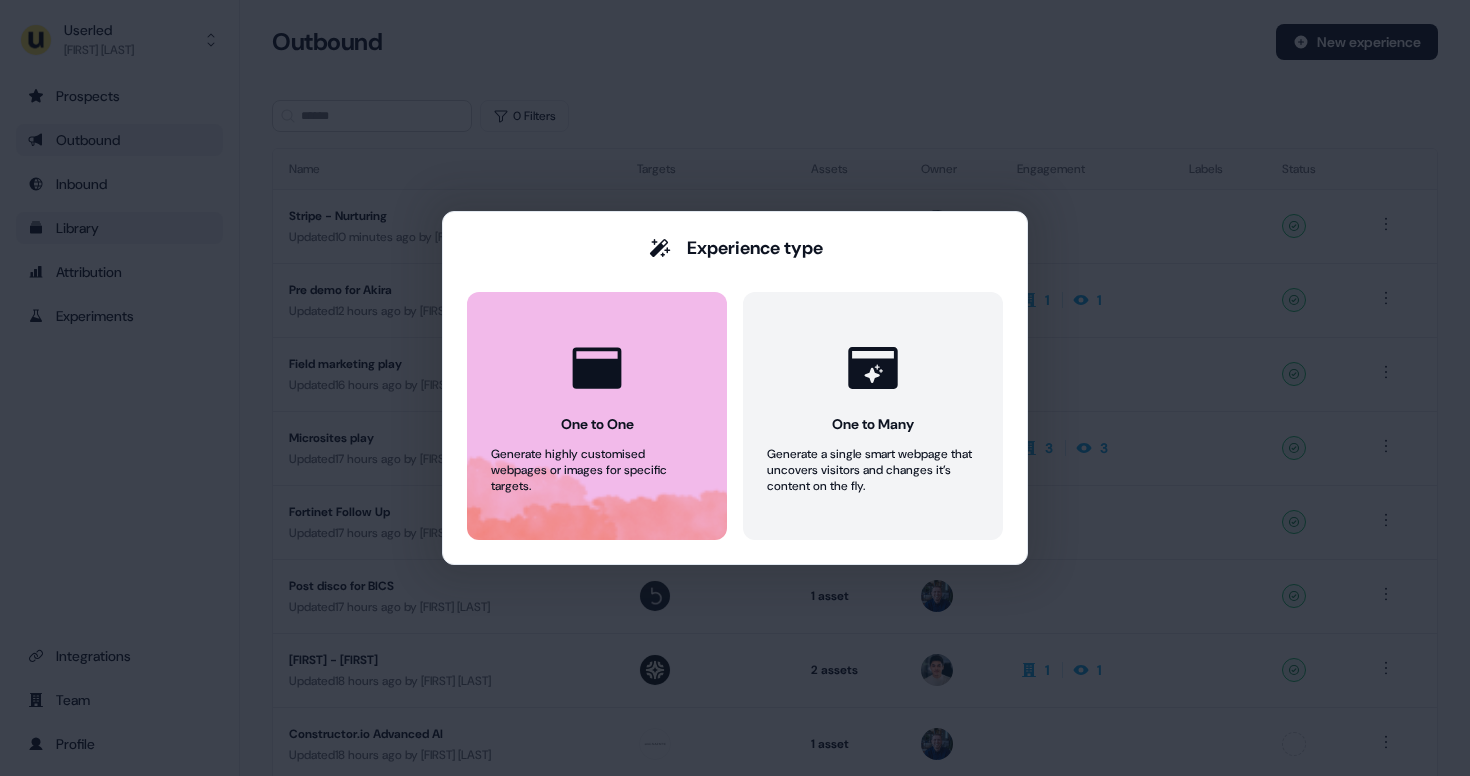 click on "Generate highly customised webpages or images for specific targets." at bounding box center (597, 470) 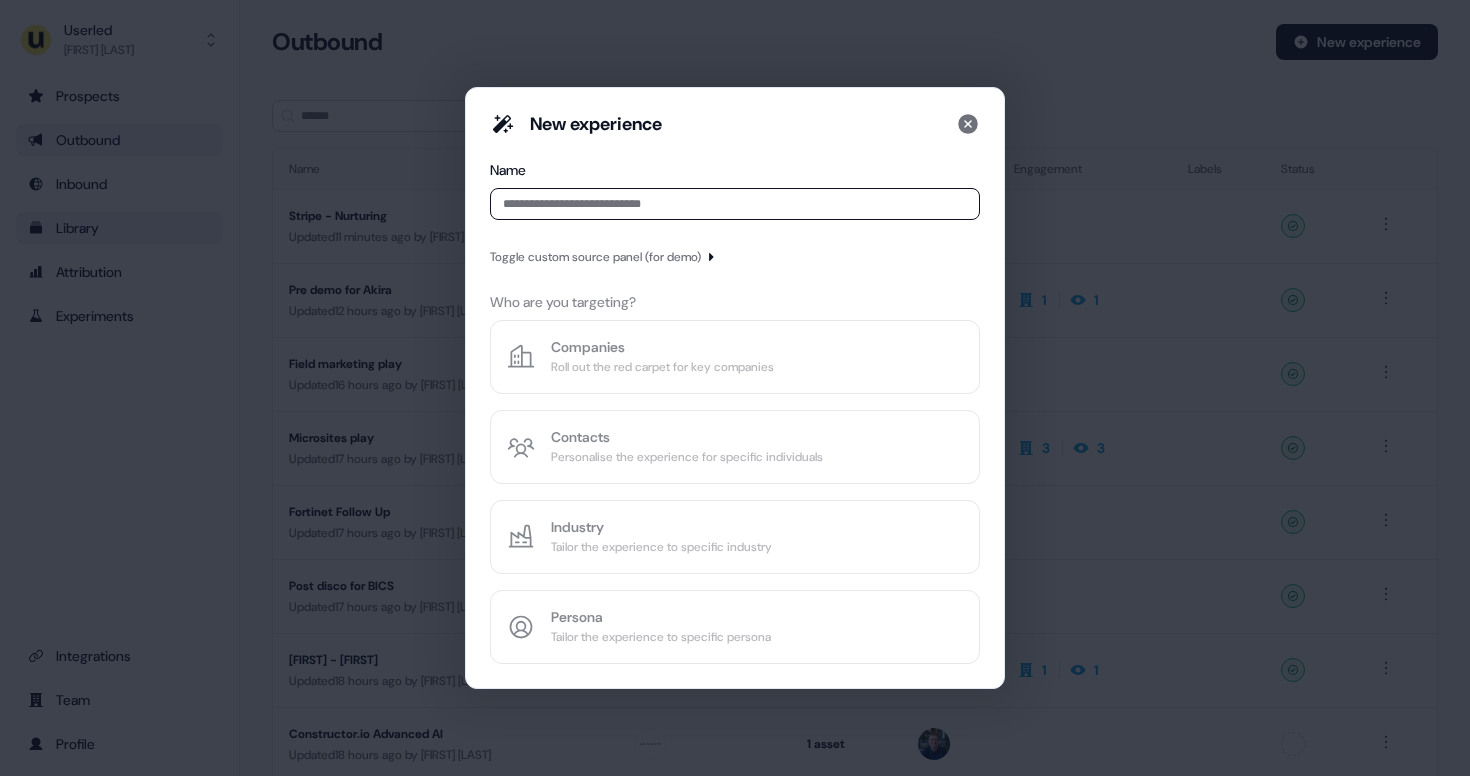 click at bounding box center (735, 204) 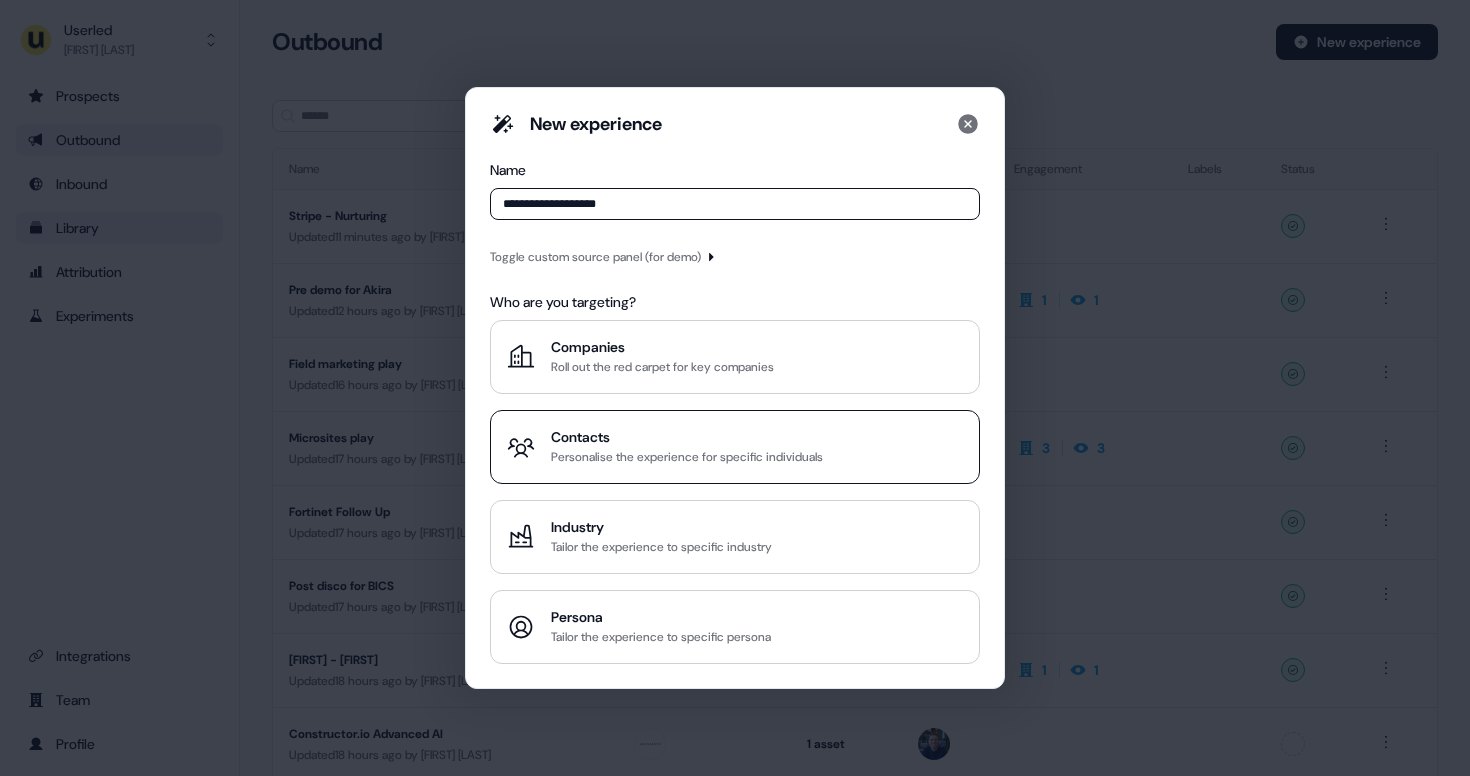 type on "**********" 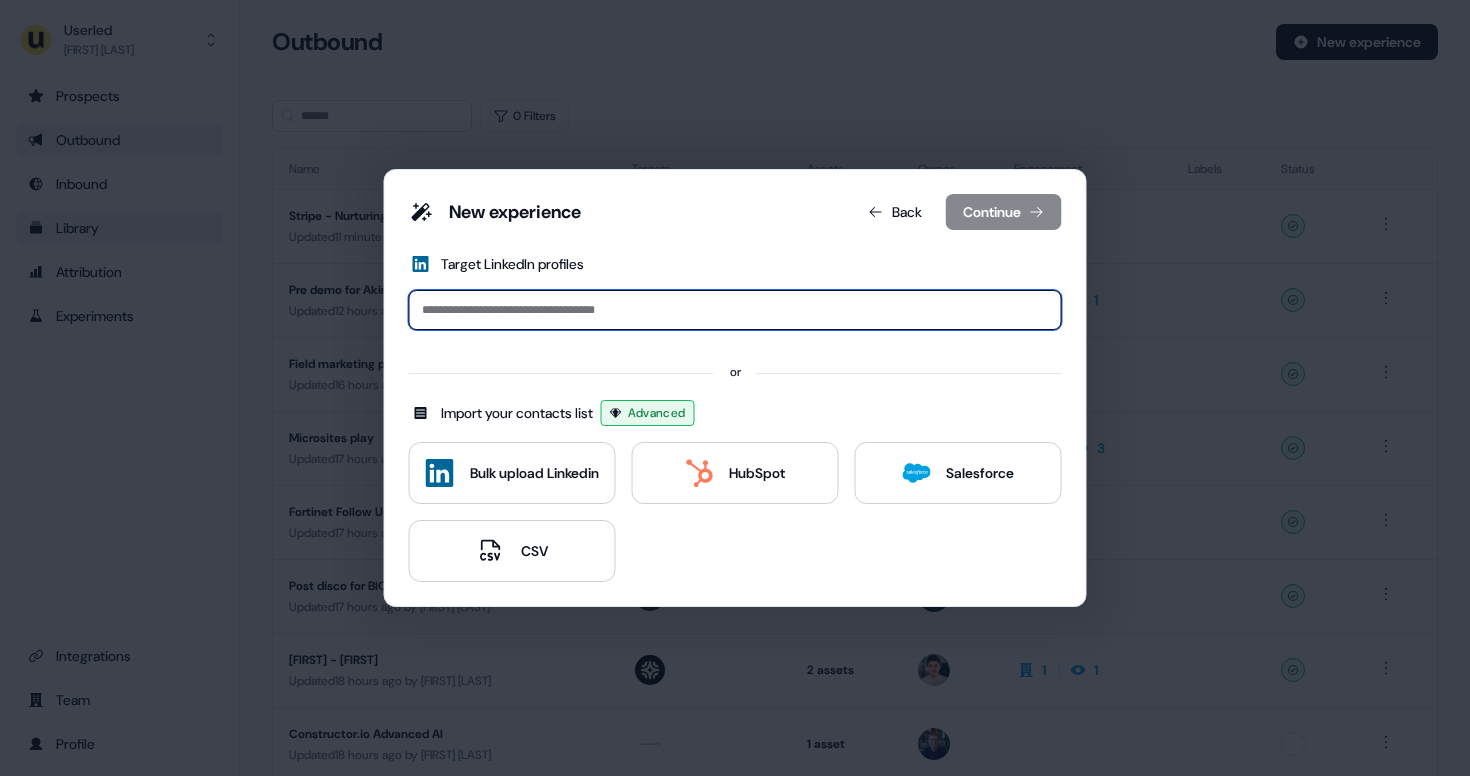 click at bounding box center (735, 310) 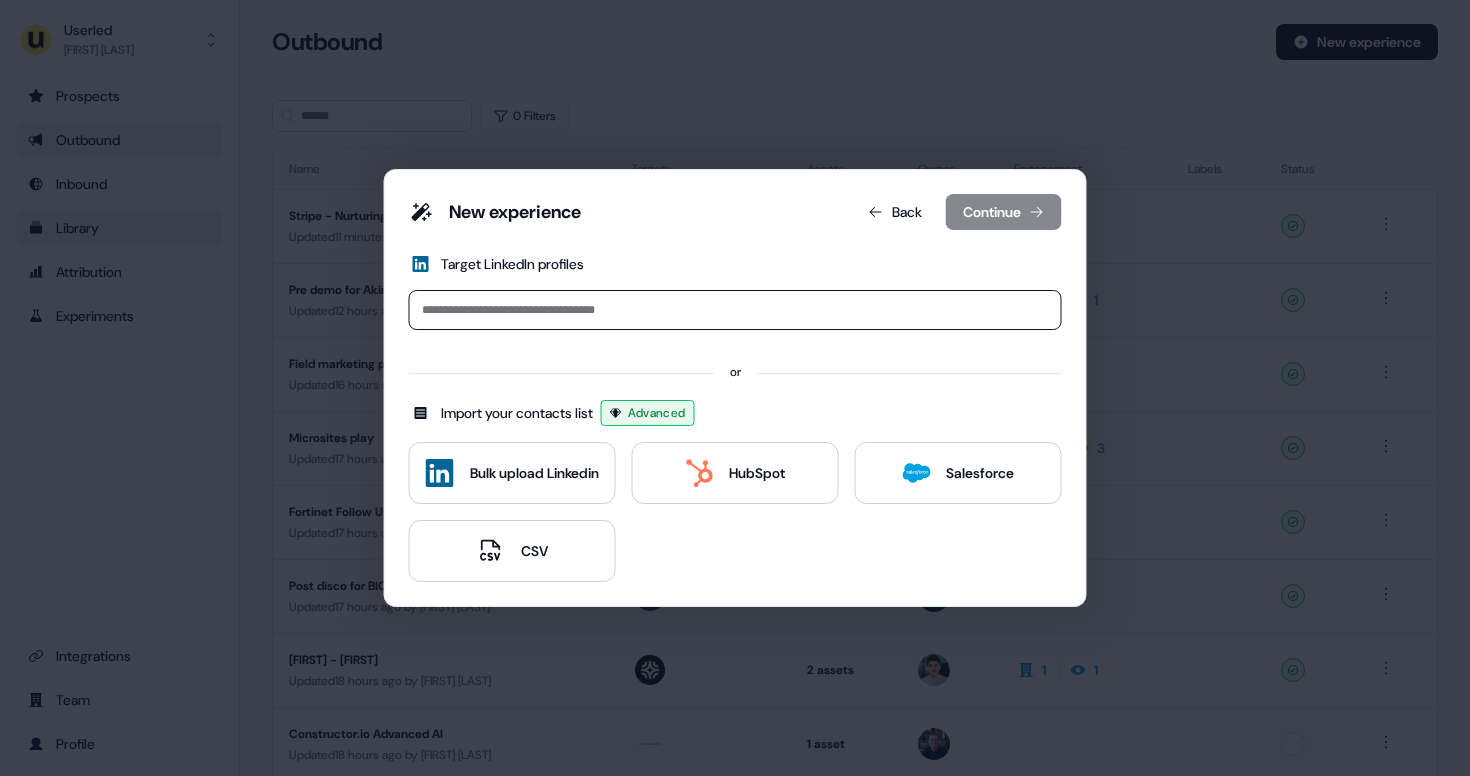 click on "New experience Back Continue Target LinkedIn profiles or Import your contacts list Advanced Bulk upload Linkedin HubSpot Salesforce CSV" at bounding box center (735, 388) 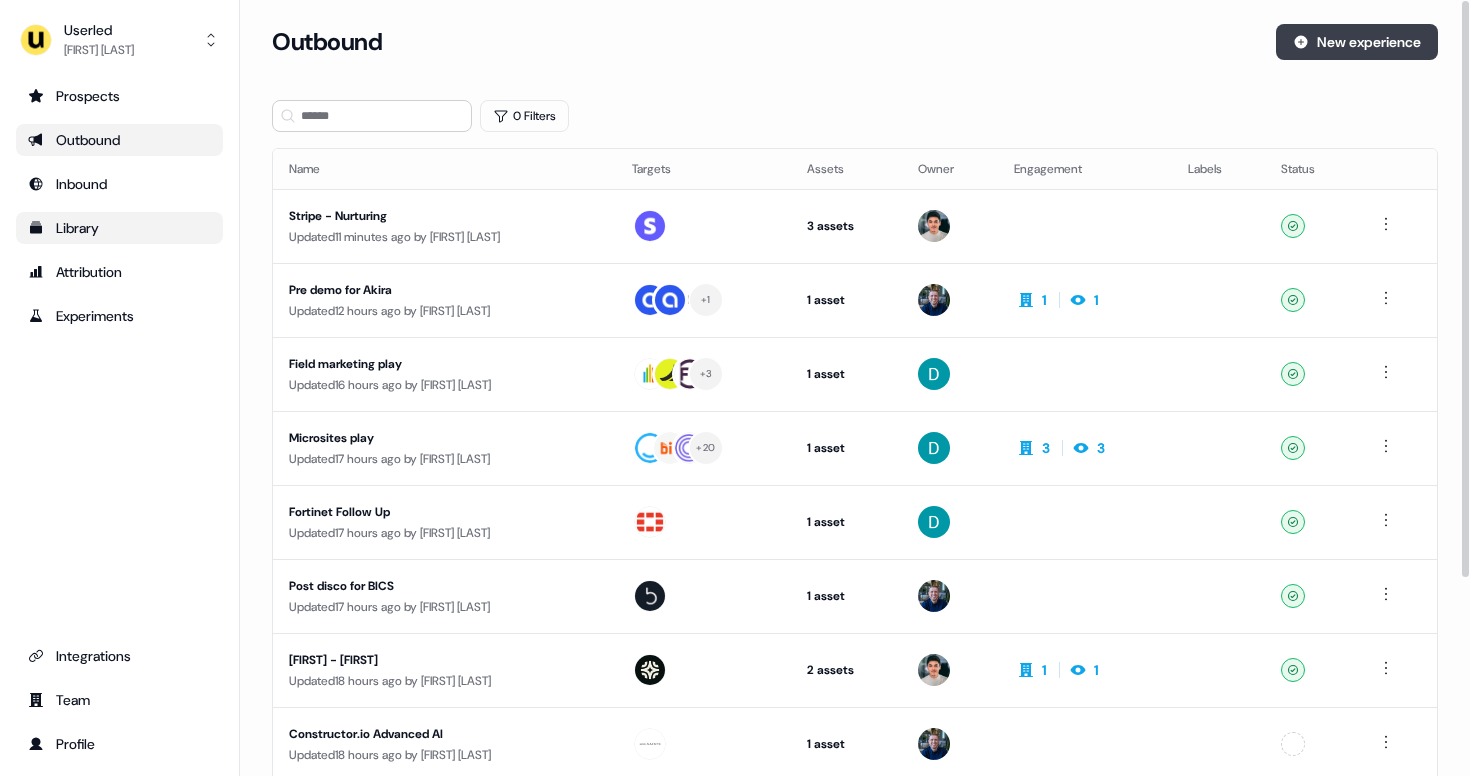 click on "New experience" at bounding box center (1357, 42) 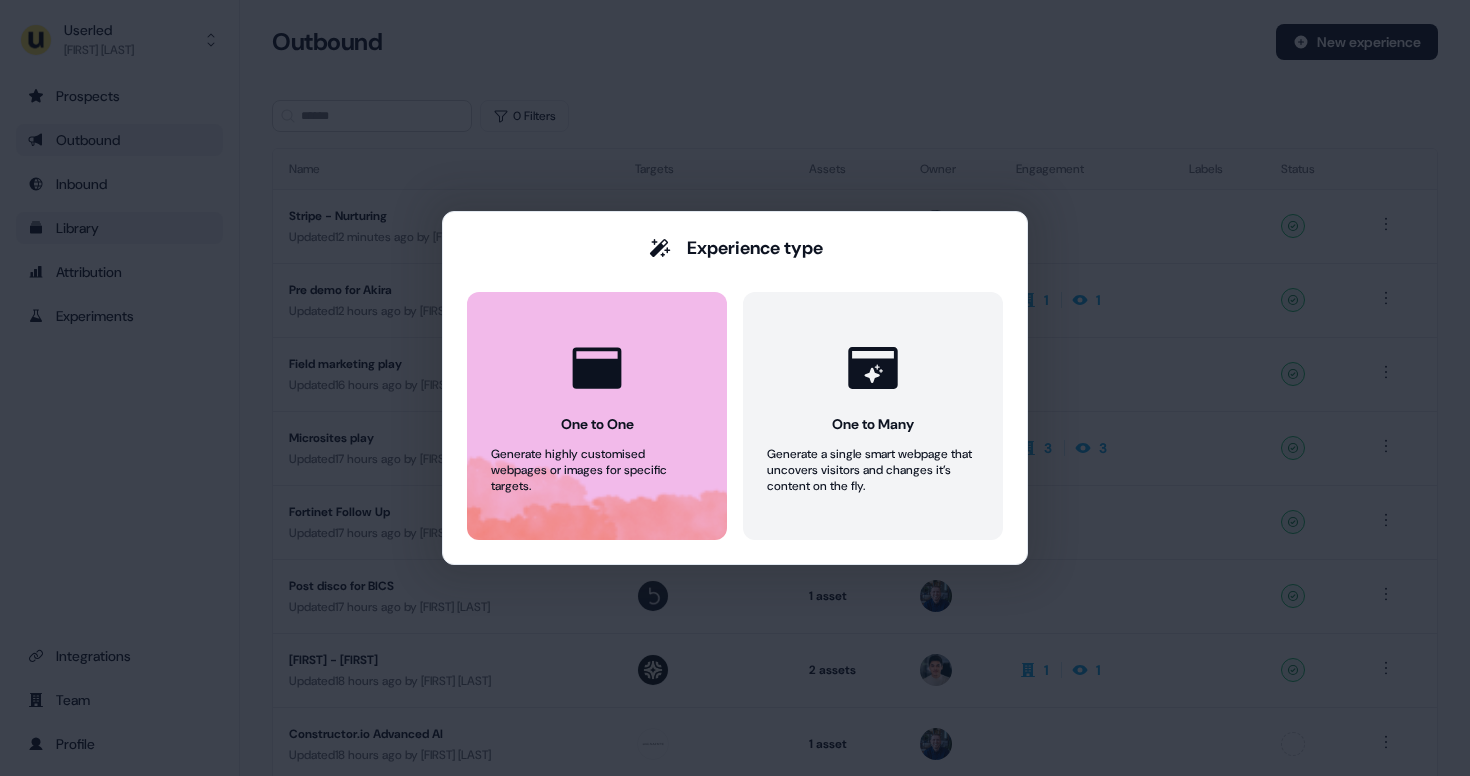 click 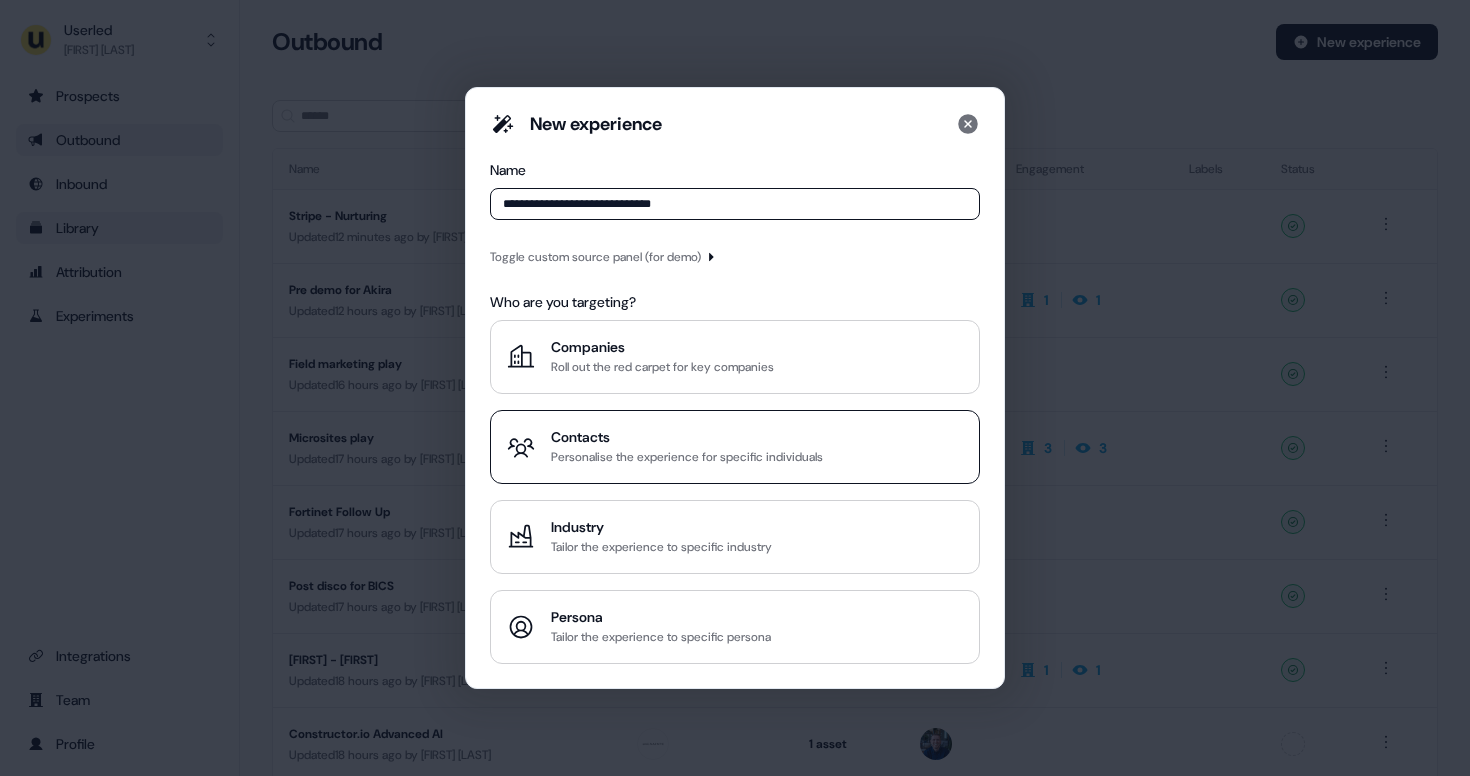 type on "**********" 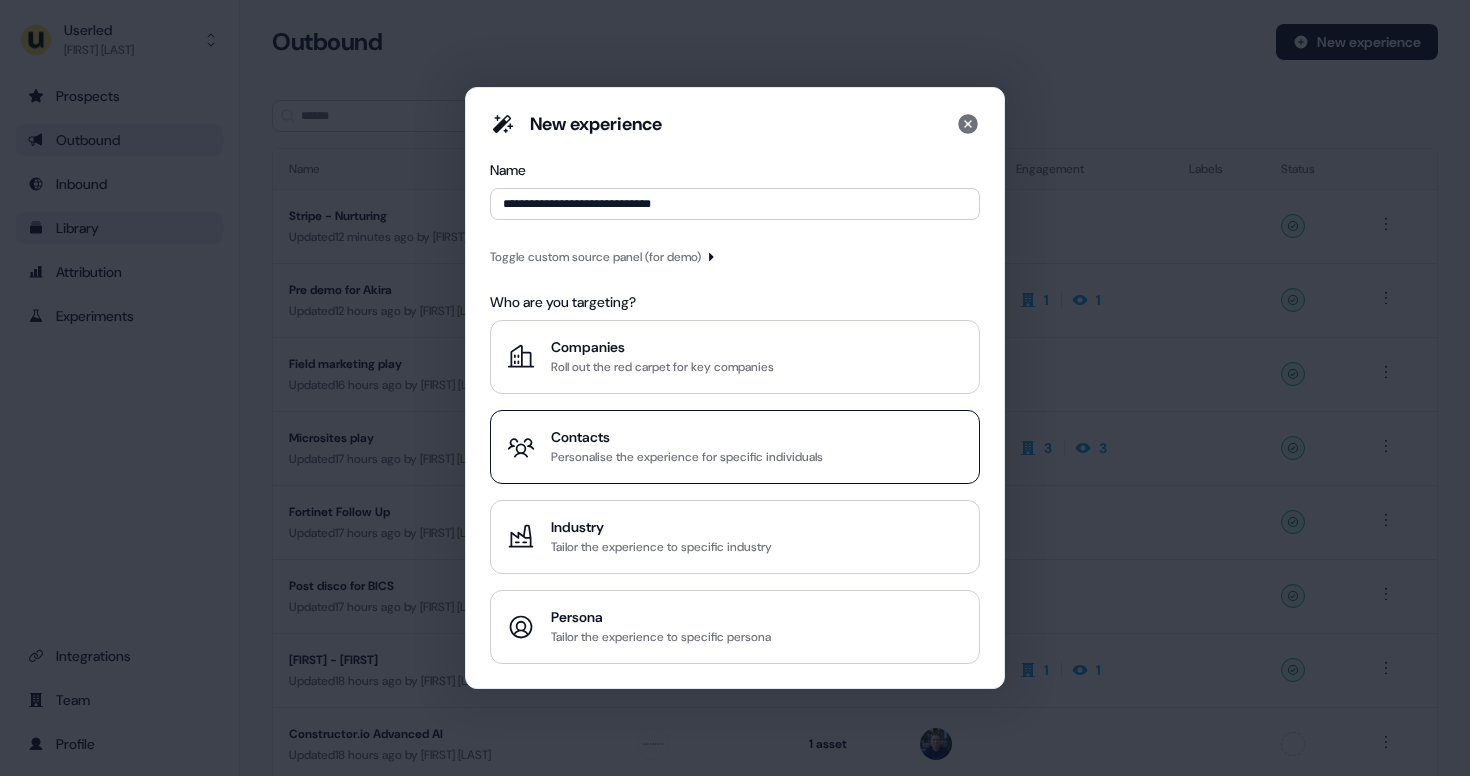 click on "Personalise the experience for specific individuals" at bounding box center (687, 457) 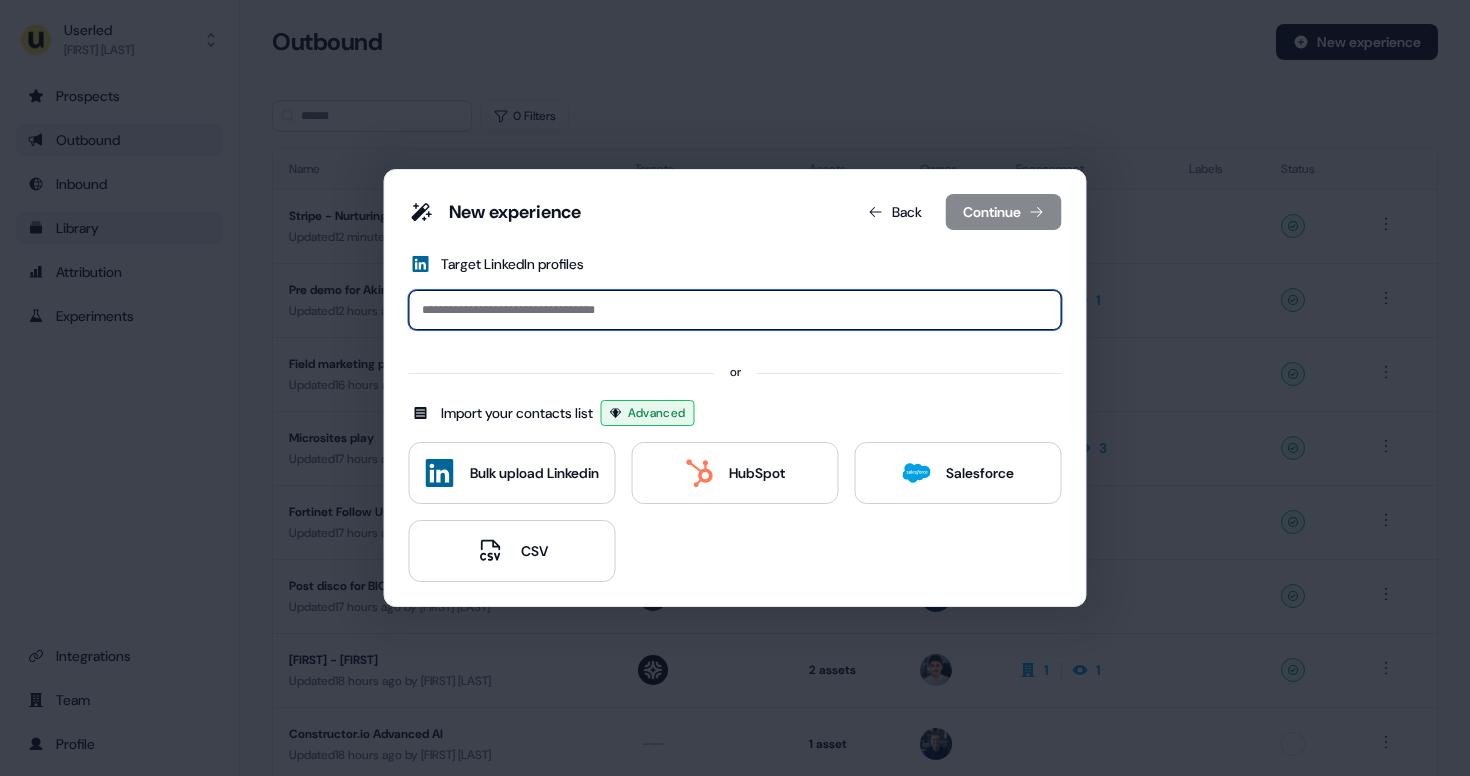 click at bounding box center [735, 310] 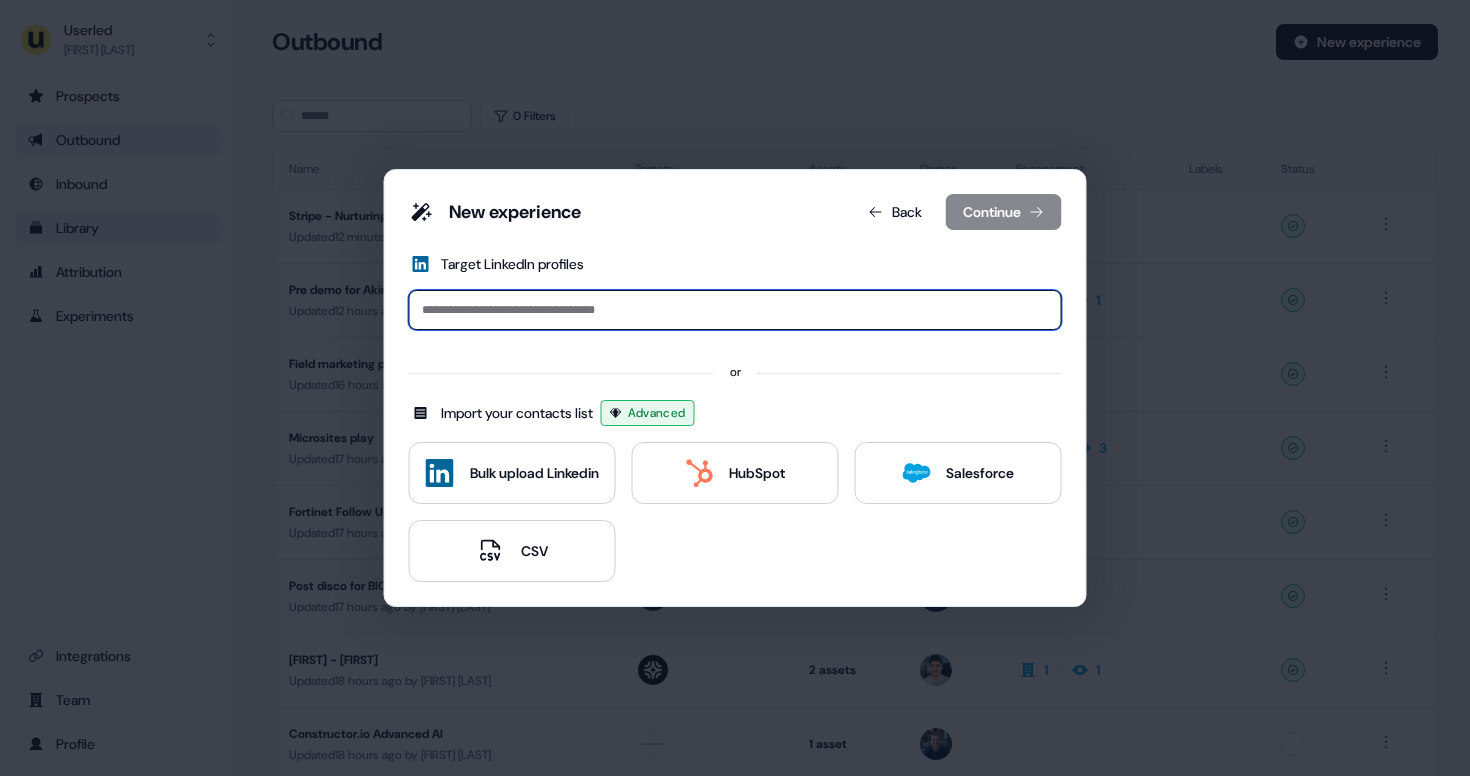 paste on "**********" 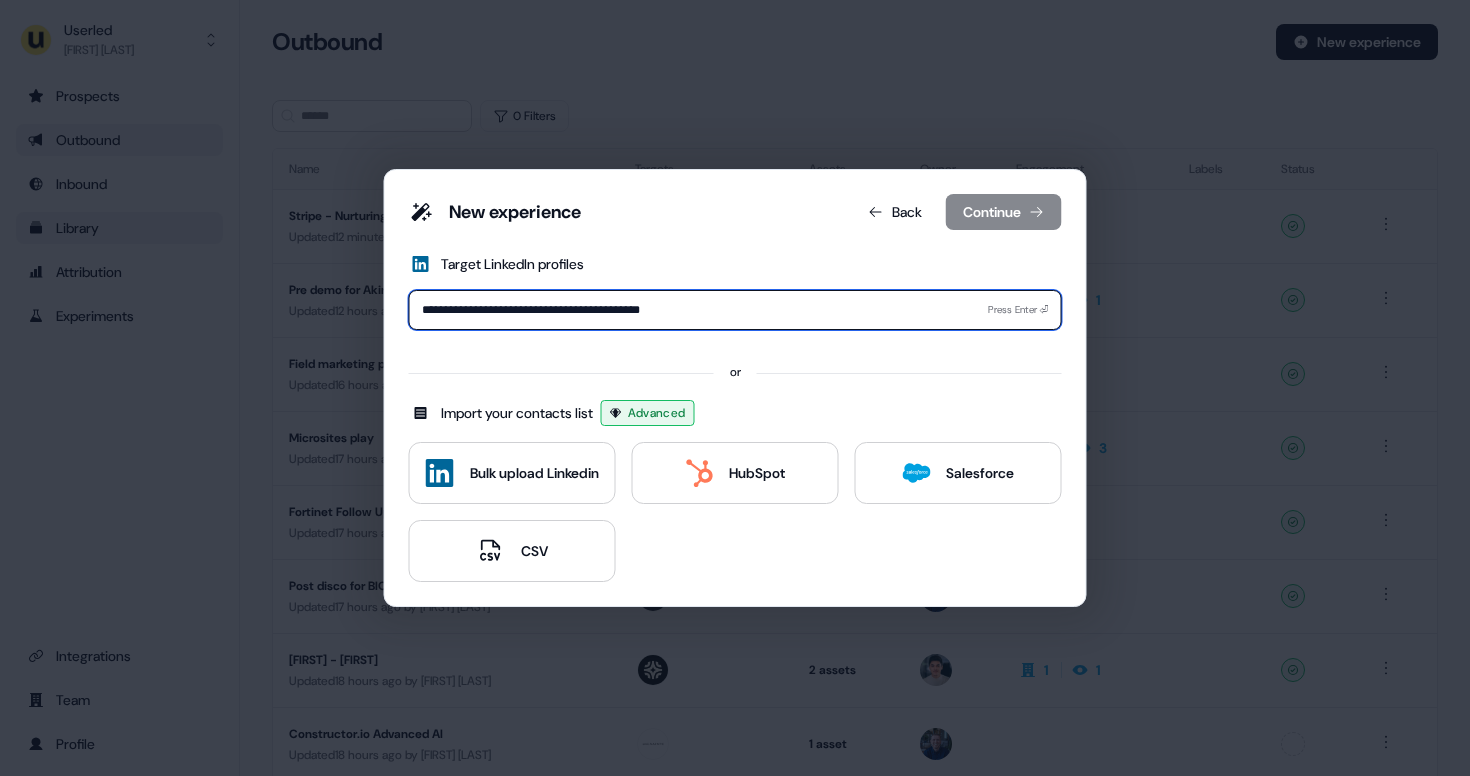 type on "**********" 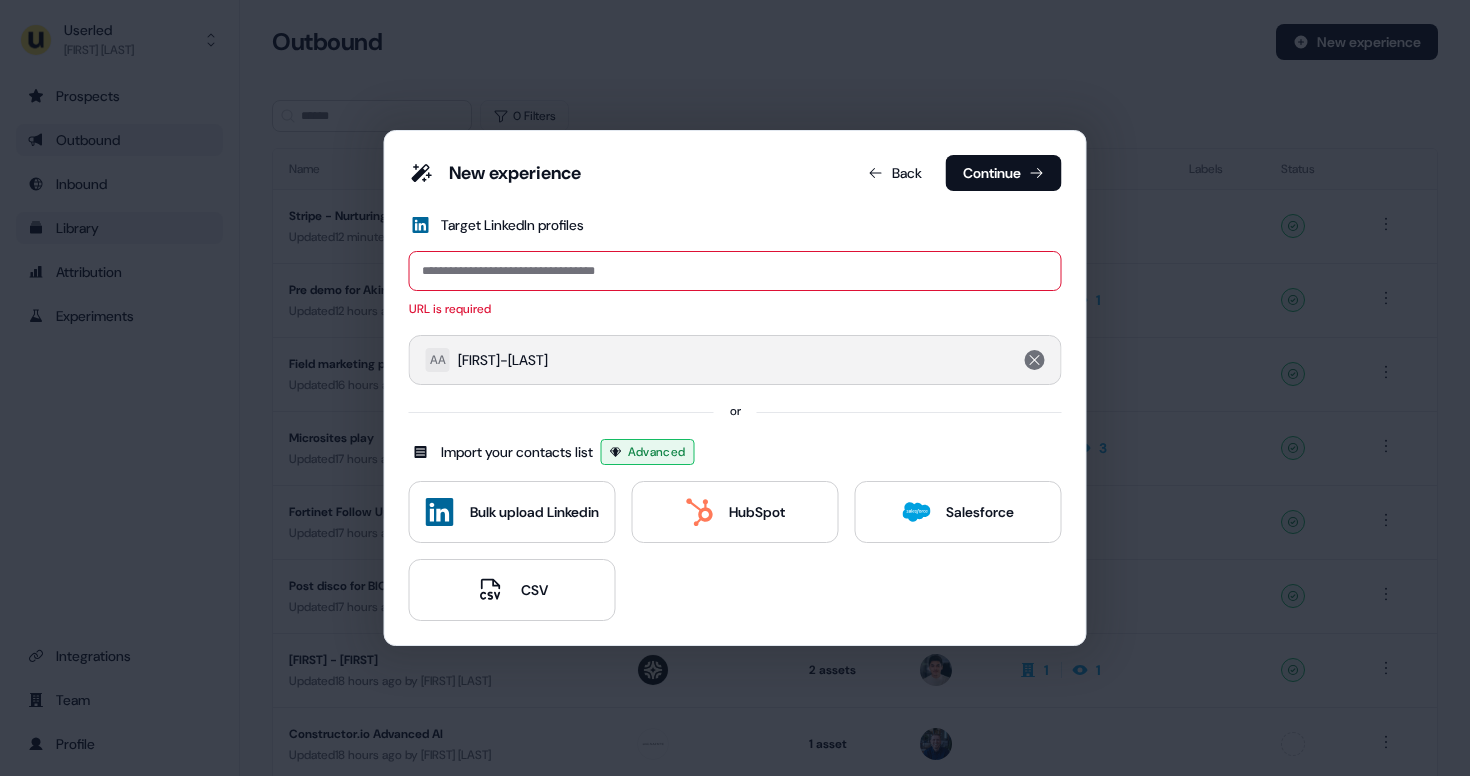 click on "[FIRST]-[LAST]" at bounding box center [737, 360] 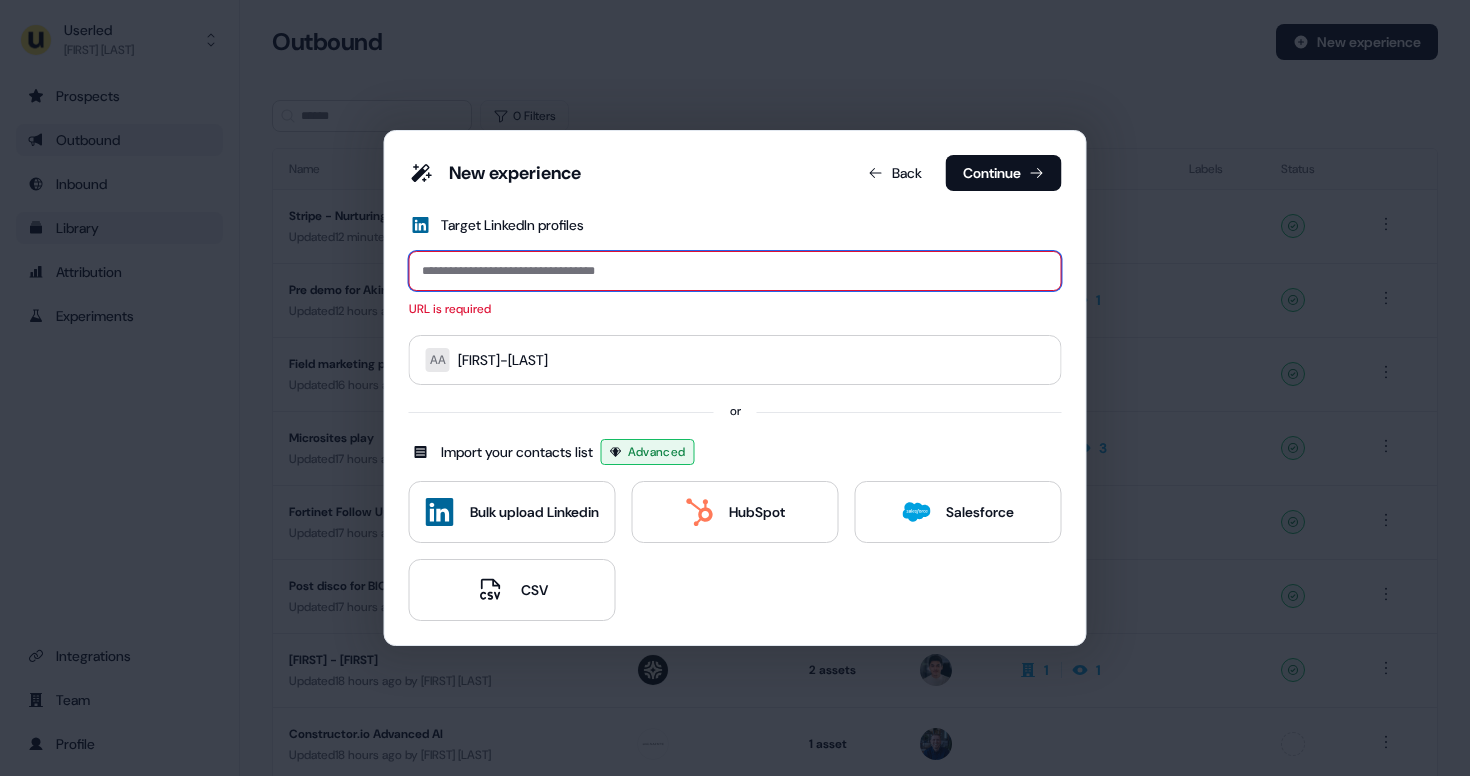 click at bounding box center (735, 271) 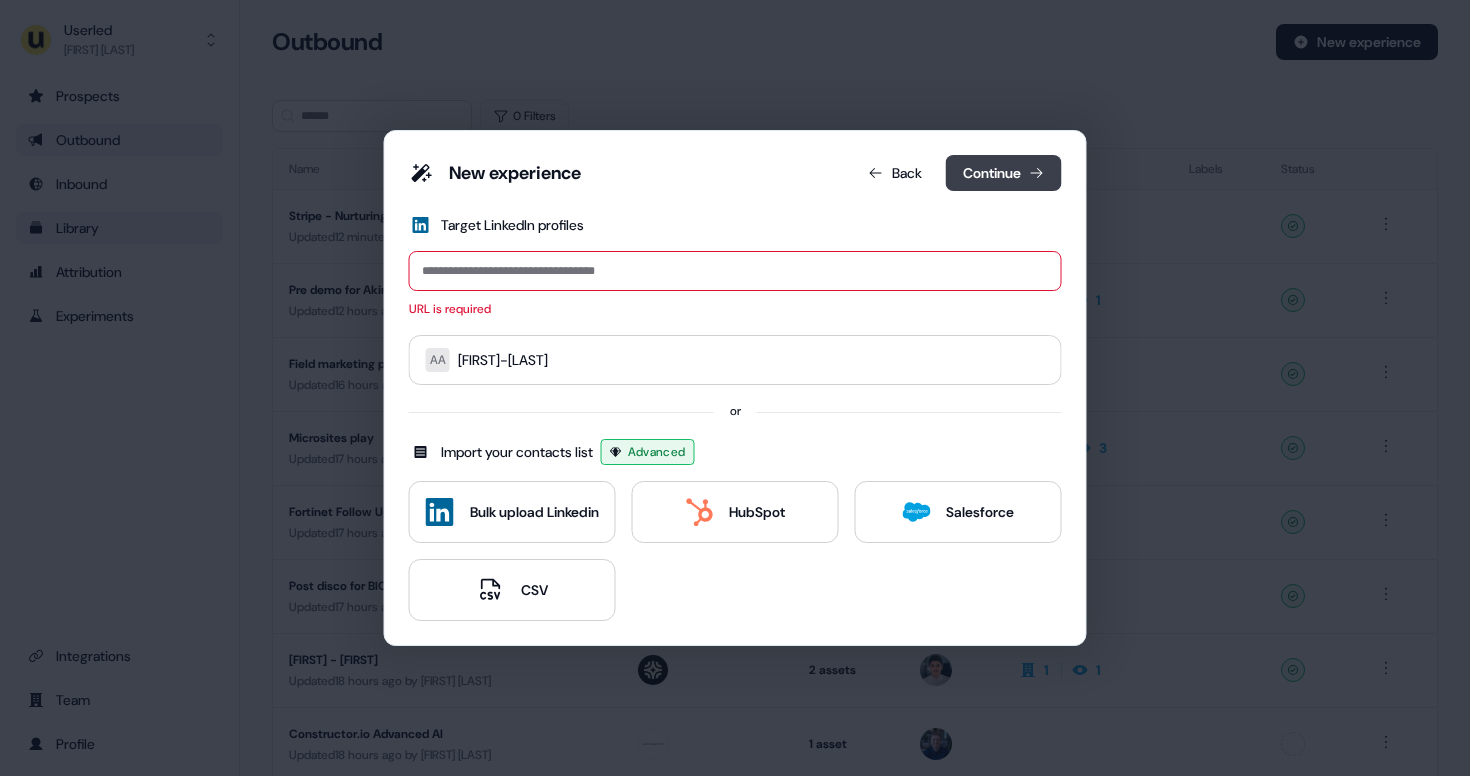 click on "Continue" at bounding box center (1004, 173) 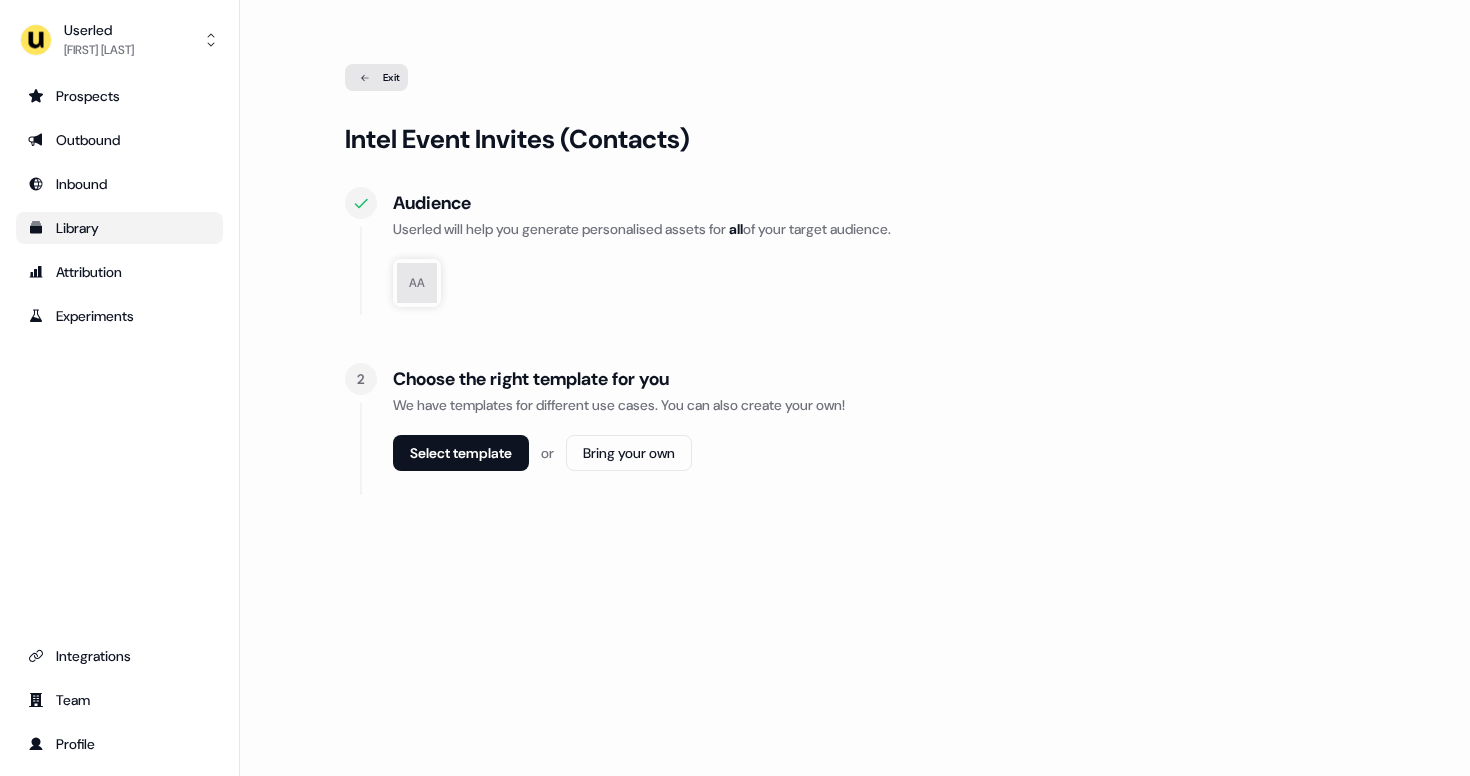 click on "Exit" at bounding box center (376, 77) 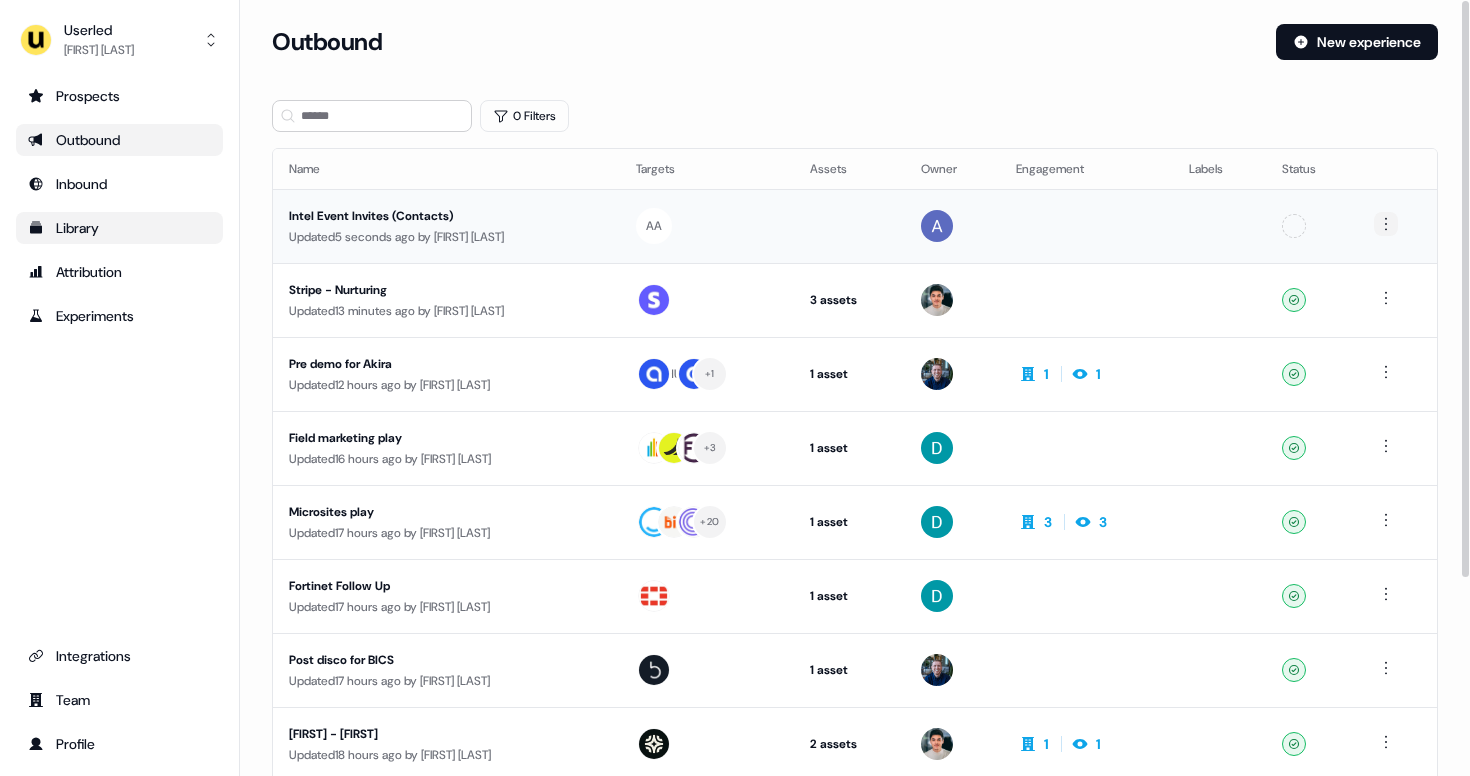 click on "For the best experience switch devices to a bigger screen. Go to Userled.io Userled [FIRST] [LAST] Prospects Outbound Inbound Library Attribution Experiments Integrations Team Profile Loading... Outbound New experience 0   Filters Name Targets Assets Owner Engagement Labels Status Intel Event Invites (Contacts) Updated  5 seconds ago   by   [FIRST] [LAST] AA Unconfigured Stripe - Nurturing Updated  13 minutes ago   by   [FIRST] [LAST] 3   assets Outreach (Starter), LinkedIn Square, LinkedIn Square Ready Pre demo for Akira Updated  12 hours ago   by   [FIRST] [LAST] HU + 1 1   asset Outreach (Starter) 1 1 Ready Field marketing play Updated  16 hours ago   by   [FIRST] [LAST] + 3 1   asset Outreach (Starter) Ready Microsites play Updated  17 hours ago   by   [FIRST] [LAST] + 20 1   asset Outreach (Starter) 3 3 Ready Fortinet Follow Up Updated  17 hours ago   by   [FIRST] [LAST] 1   asset Post-demo follow-up Ready Post disco for BICS Updated  17 hours ago   by   [FIRST] [LAST] 1   asset Ready" at bounding box center (735, 388) 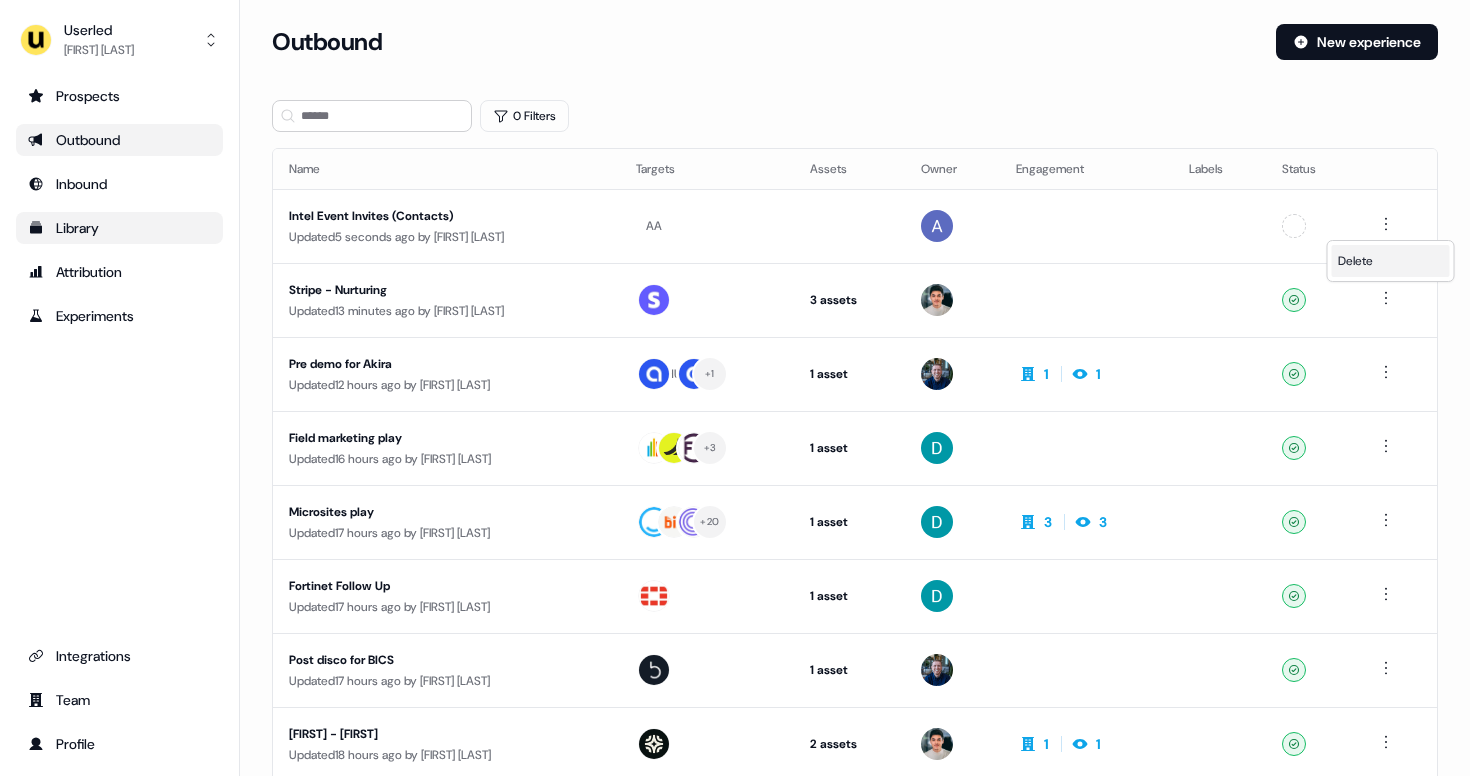 click on "Delete" at bounding box center (1355, 261) 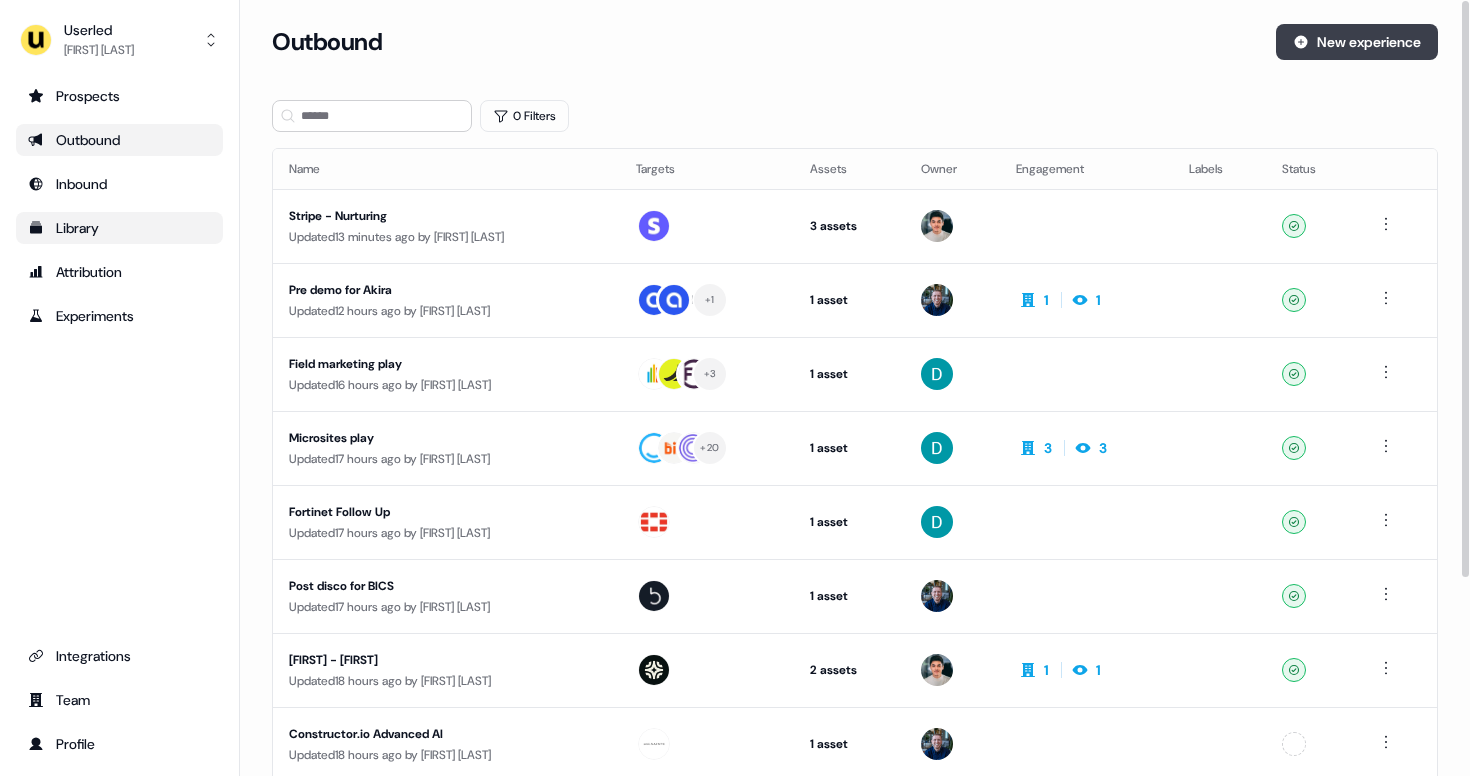 click on "New experience" at bounding box center [1357, 42] 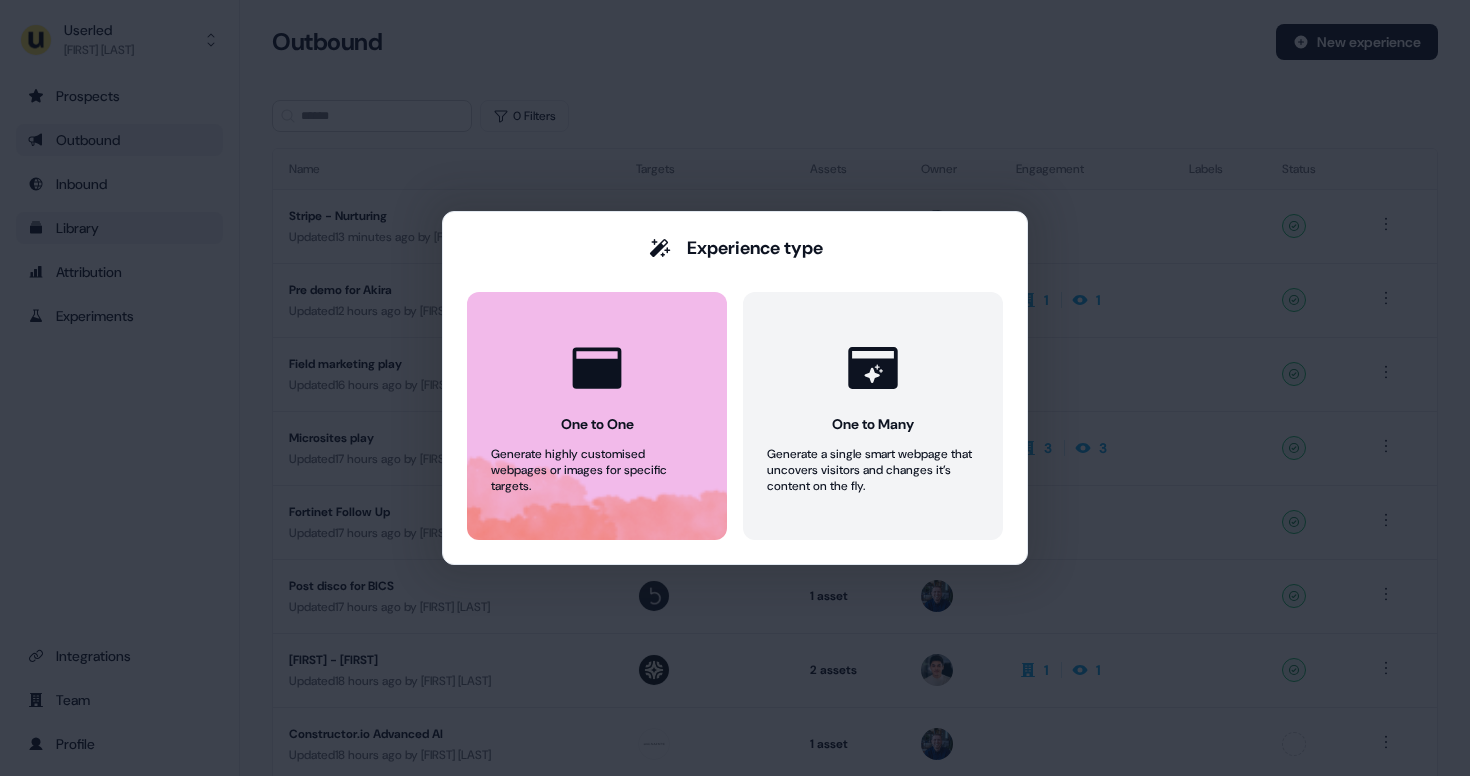 click 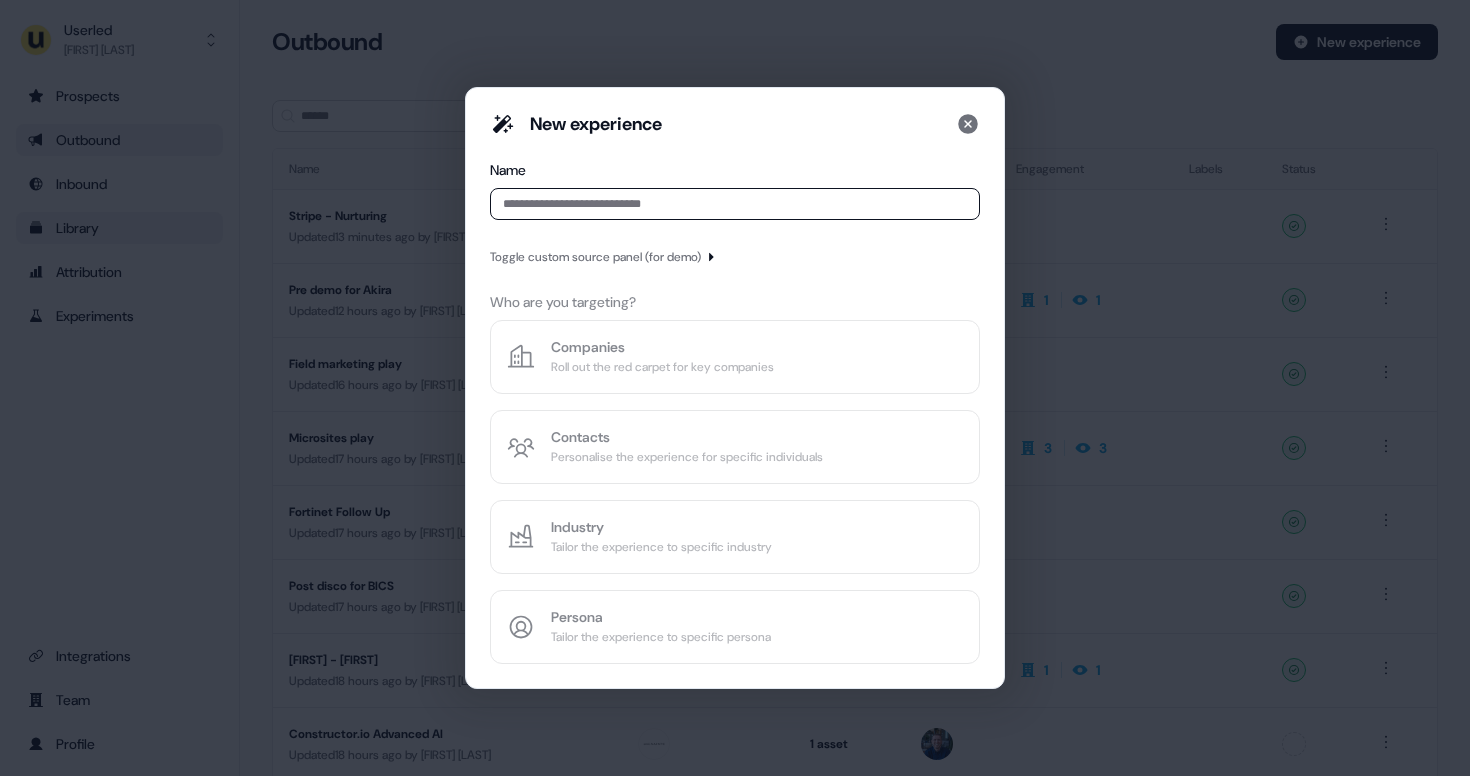 click at bounding box center (735, 204) 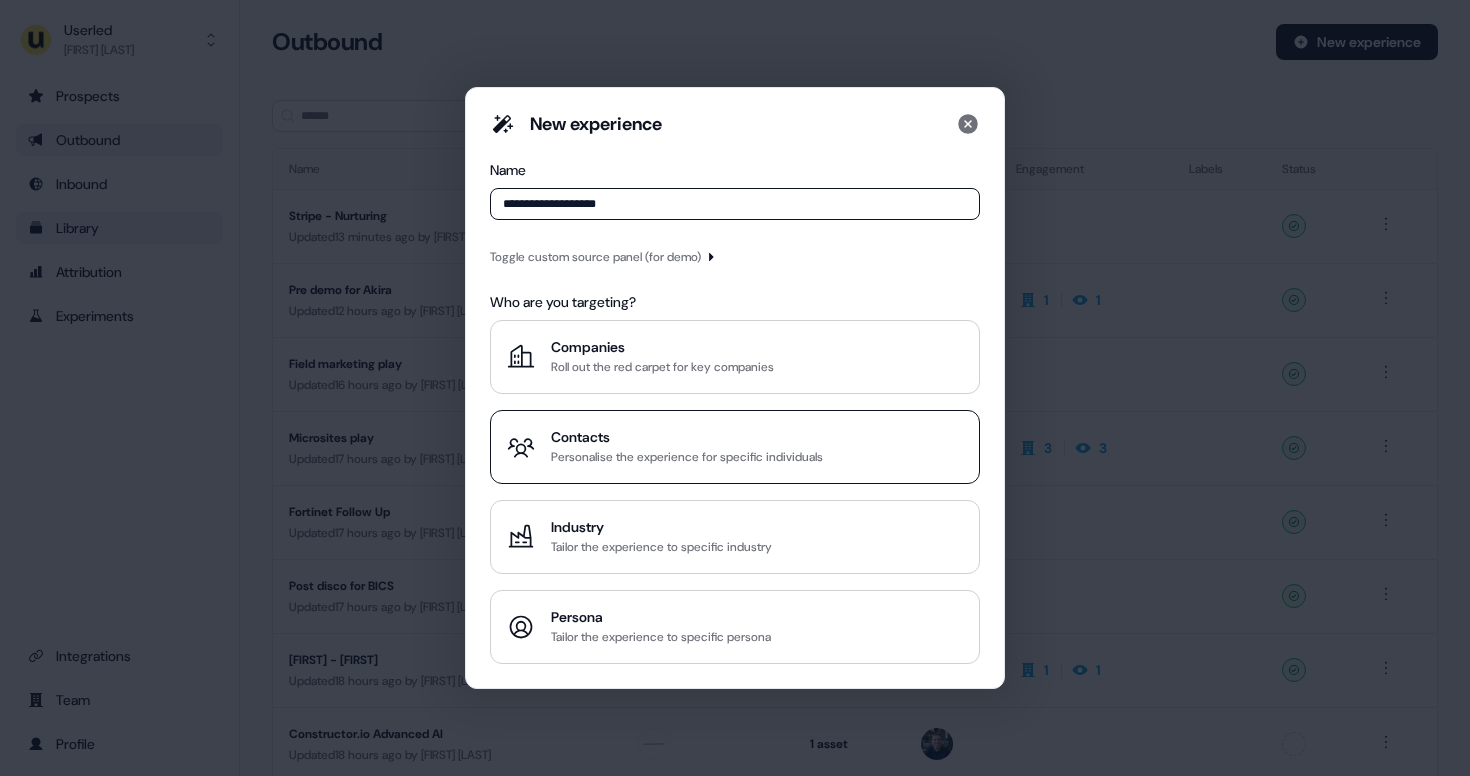 type on "**********" 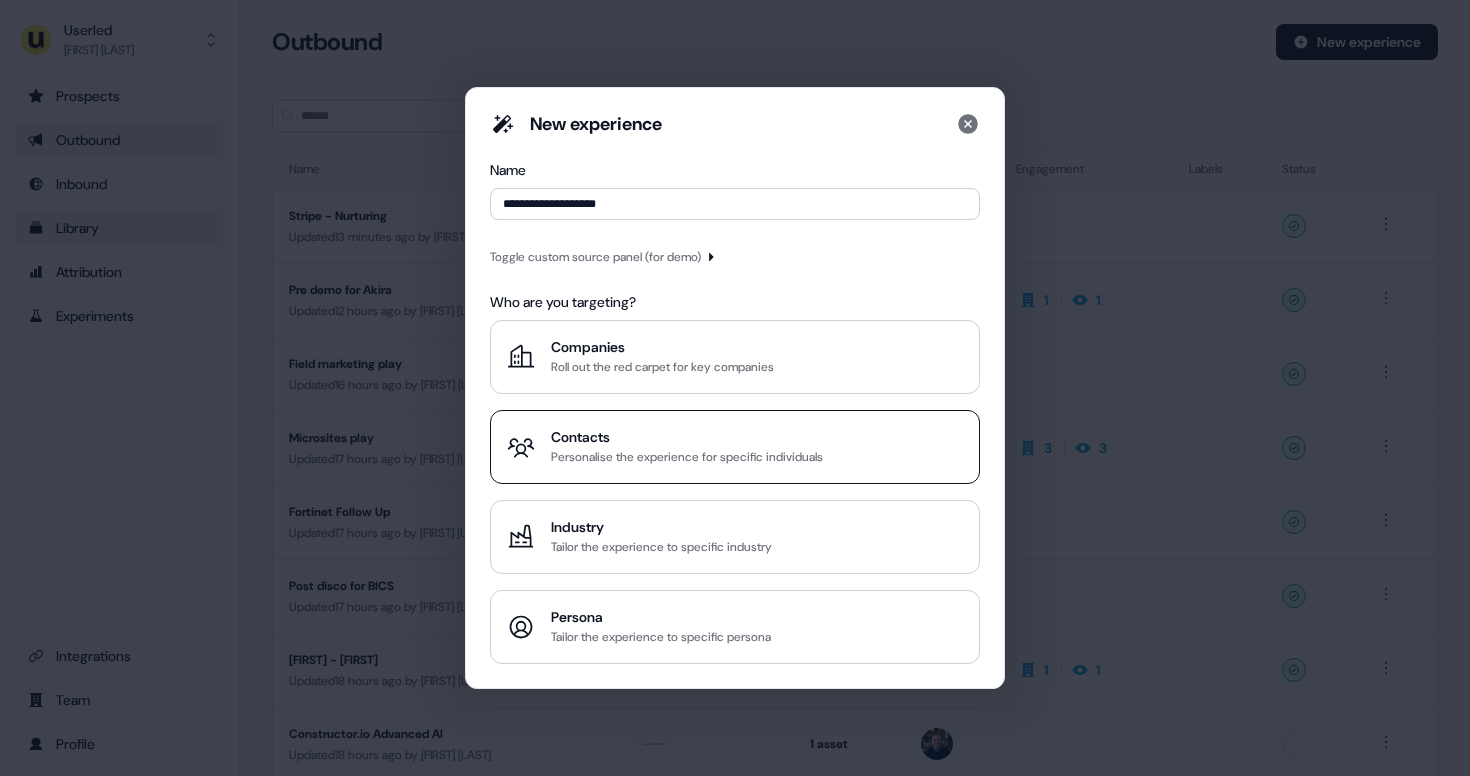 click on "Contacts" at bounding box center (687, 437) 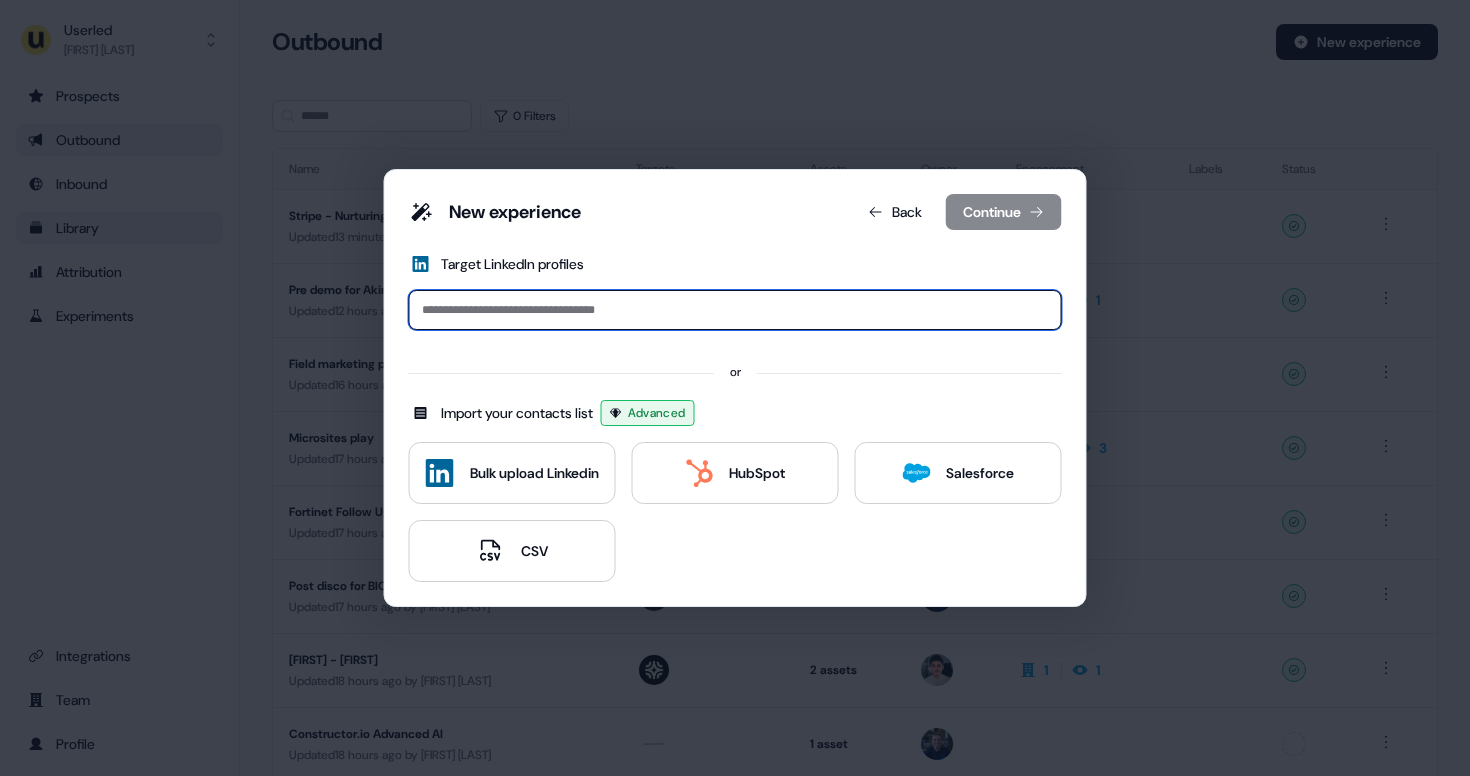click at bounding box center (735, 310) 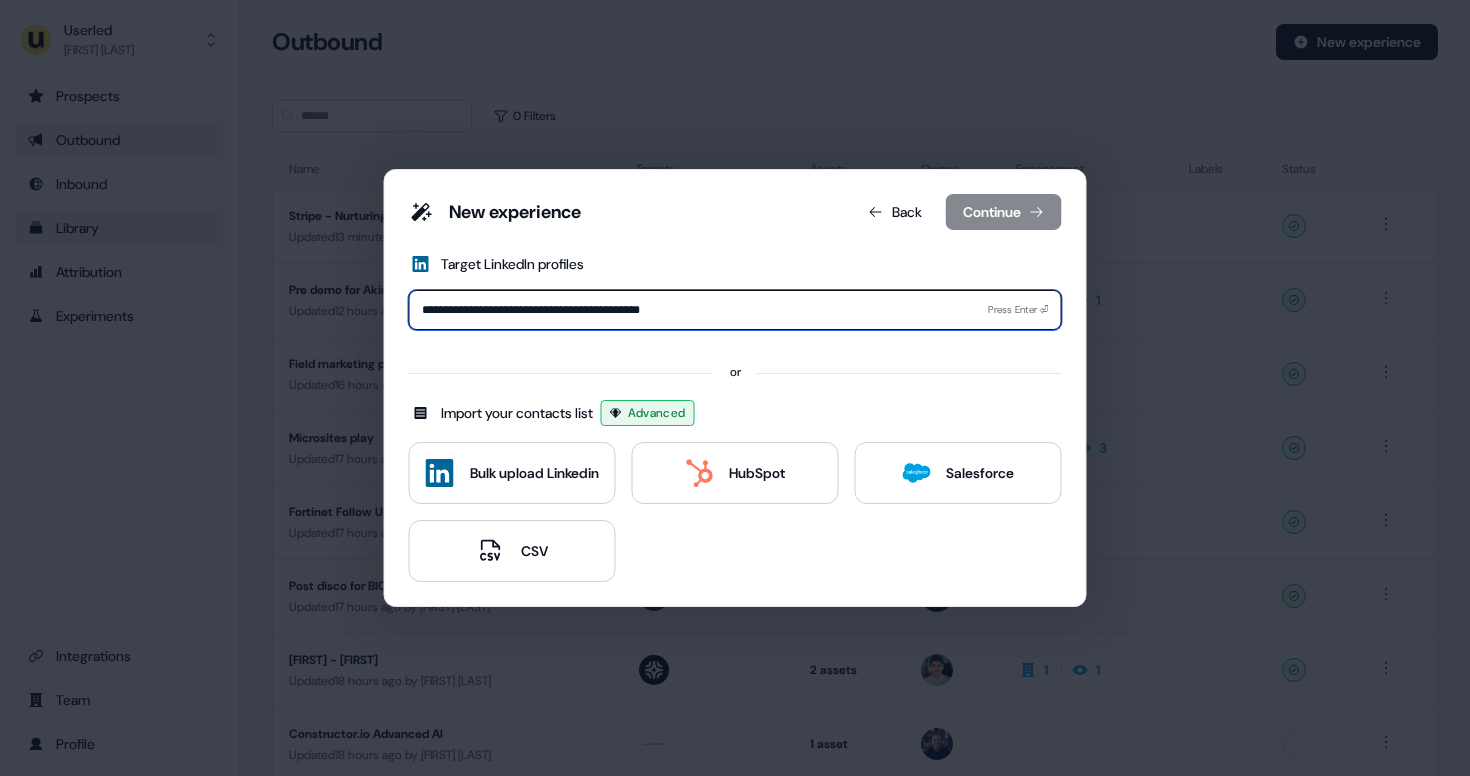 type on "**********" 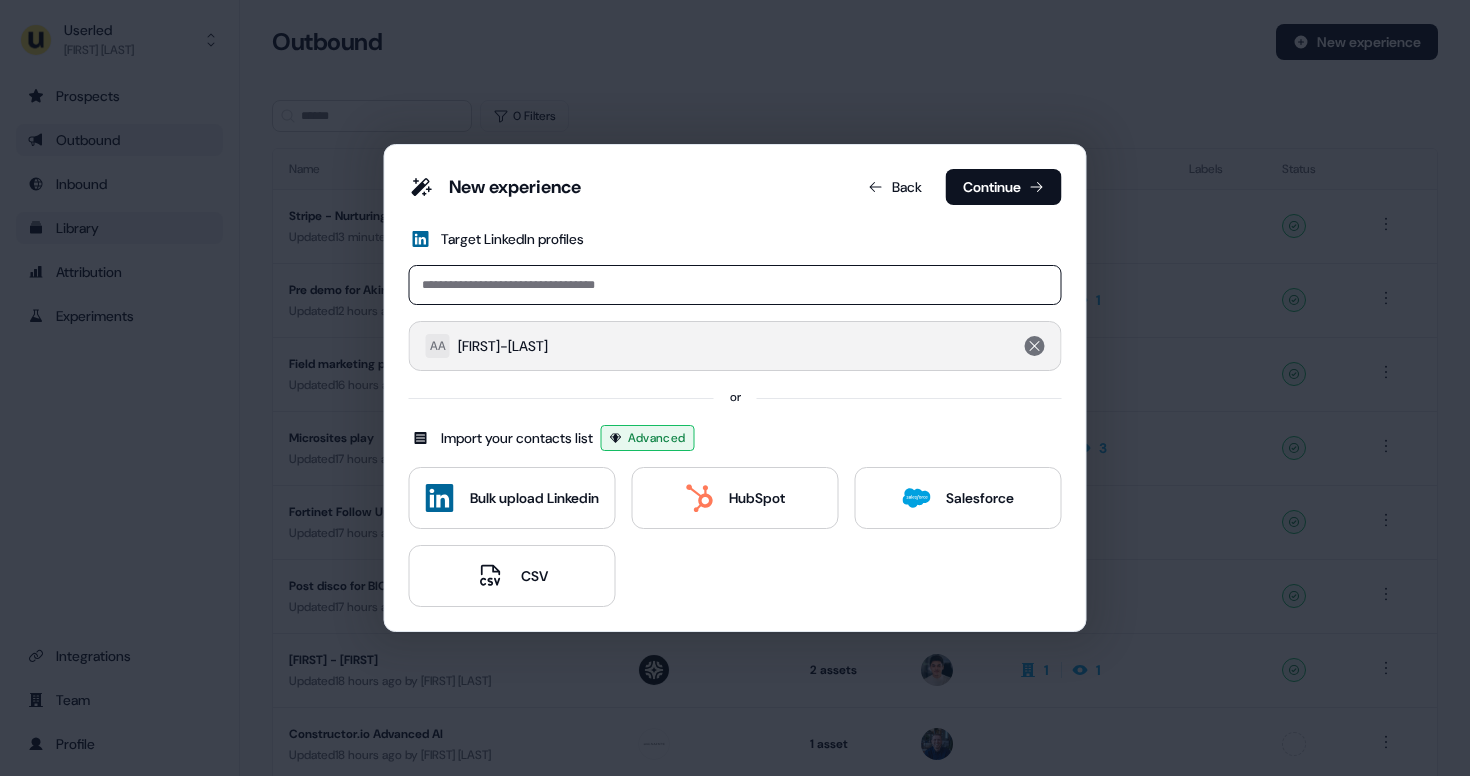 click on "AA [FIRST]-[LAST]" at bounding box center (735, 346) 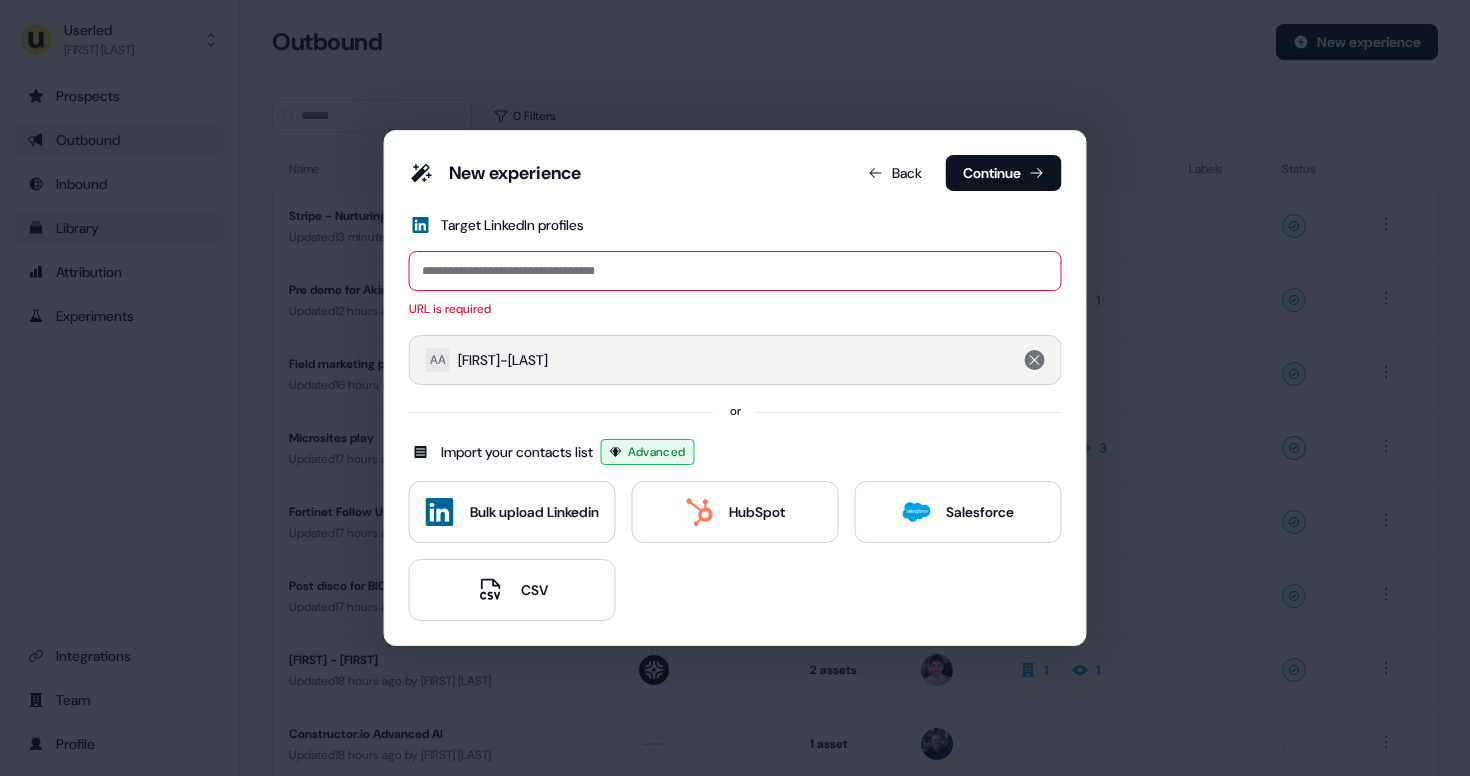 click on "[FIRST]-[LAST]" at bounding box center [503, 360] 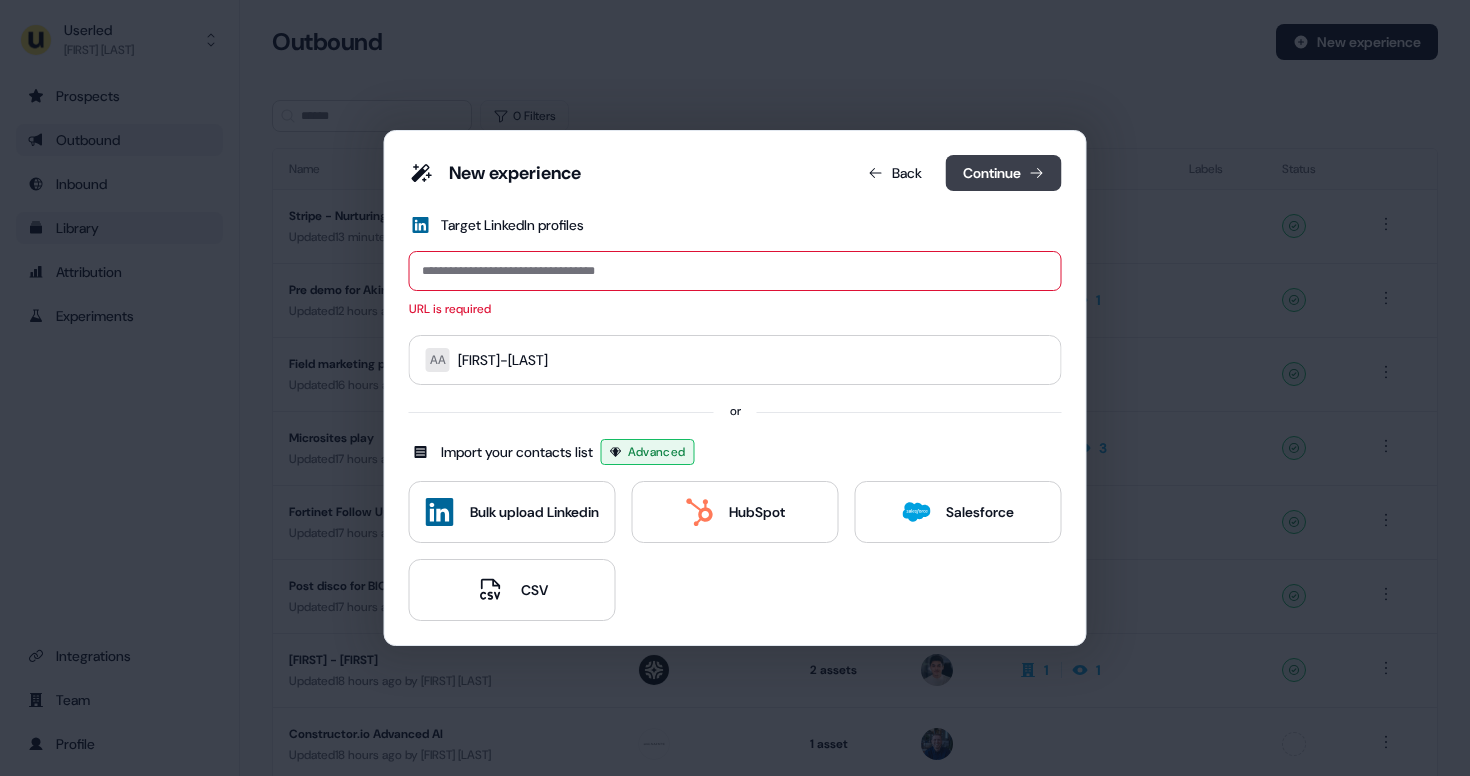 click on "Continue" at bounding box center (1004, 173) 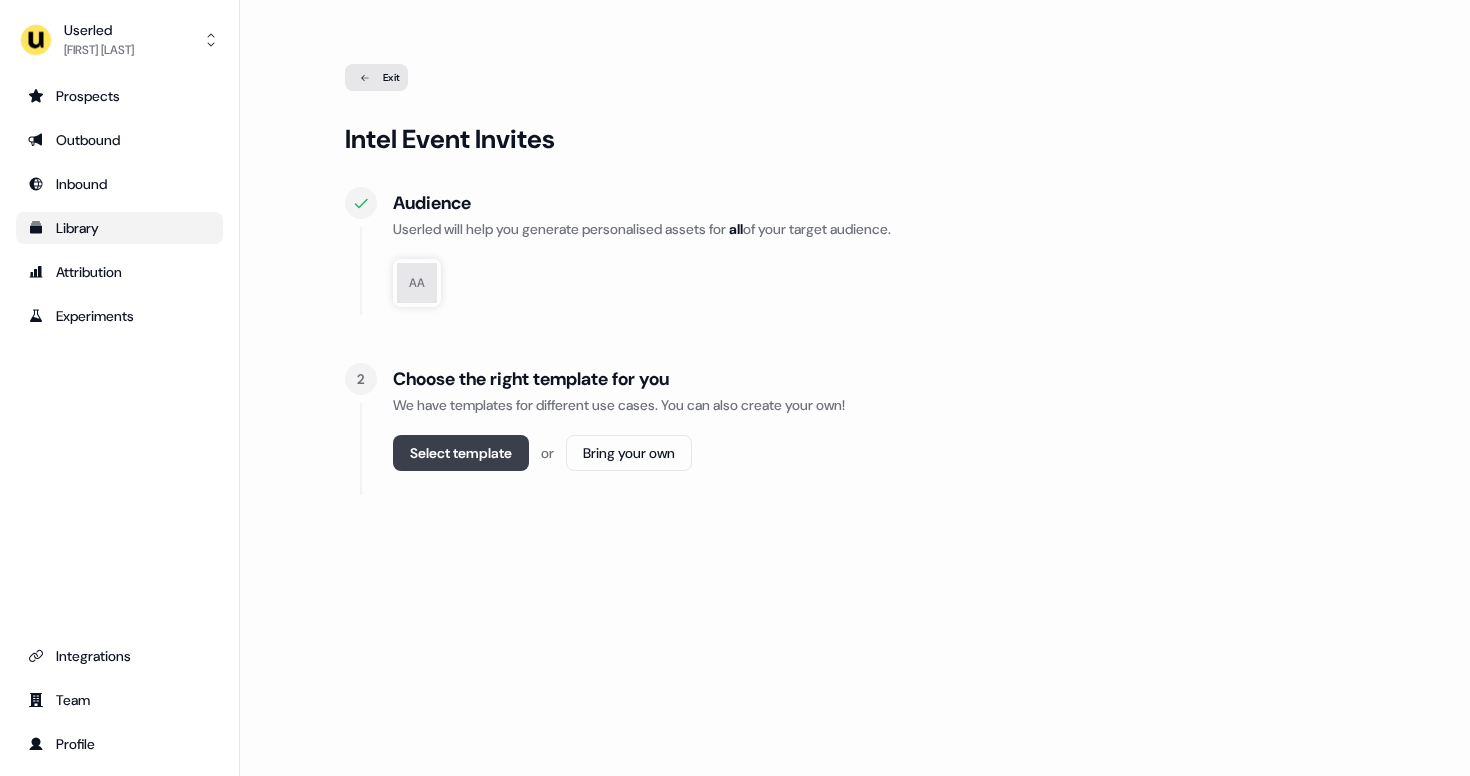 click on "Select template" at bounding box center [461, 453] 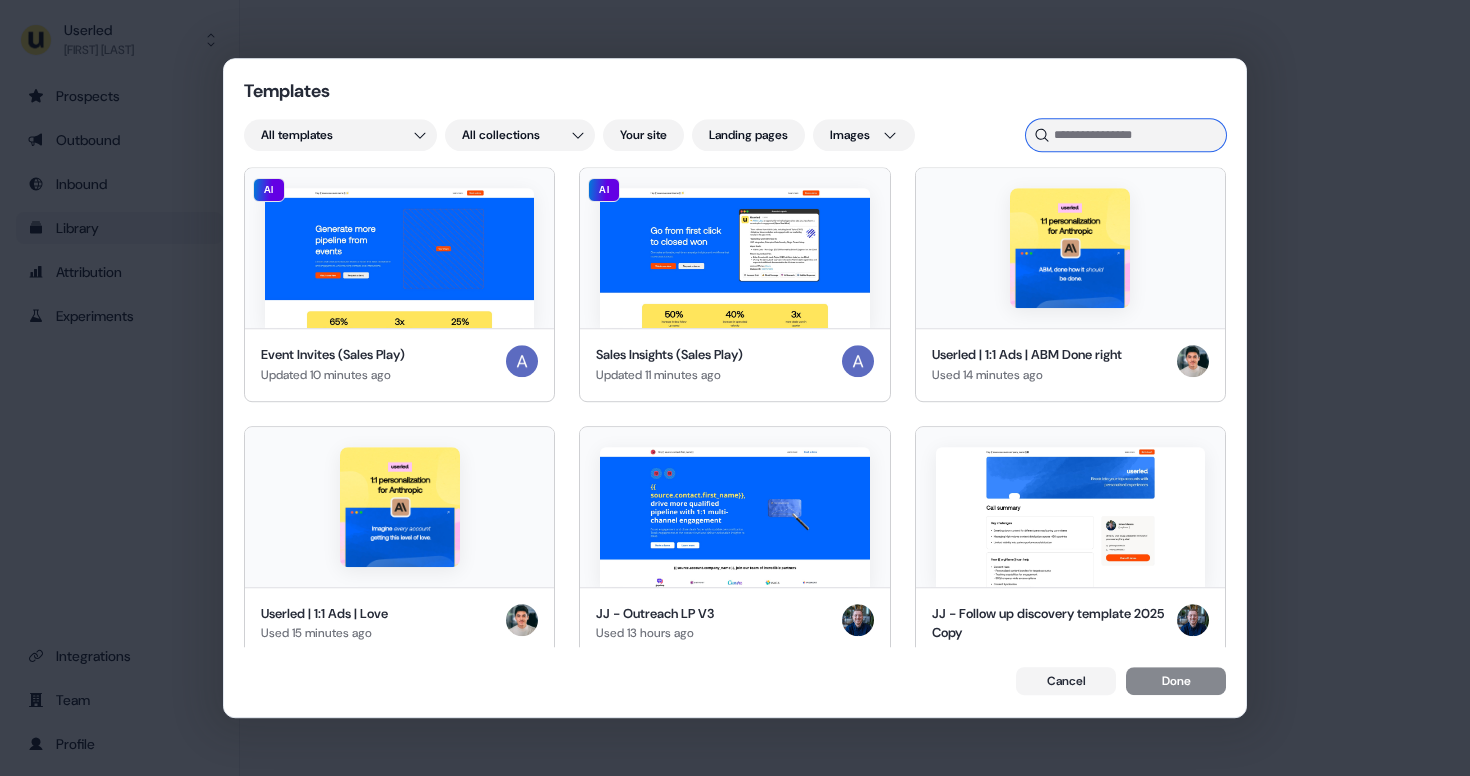 click at bounding box center (1126, 135) 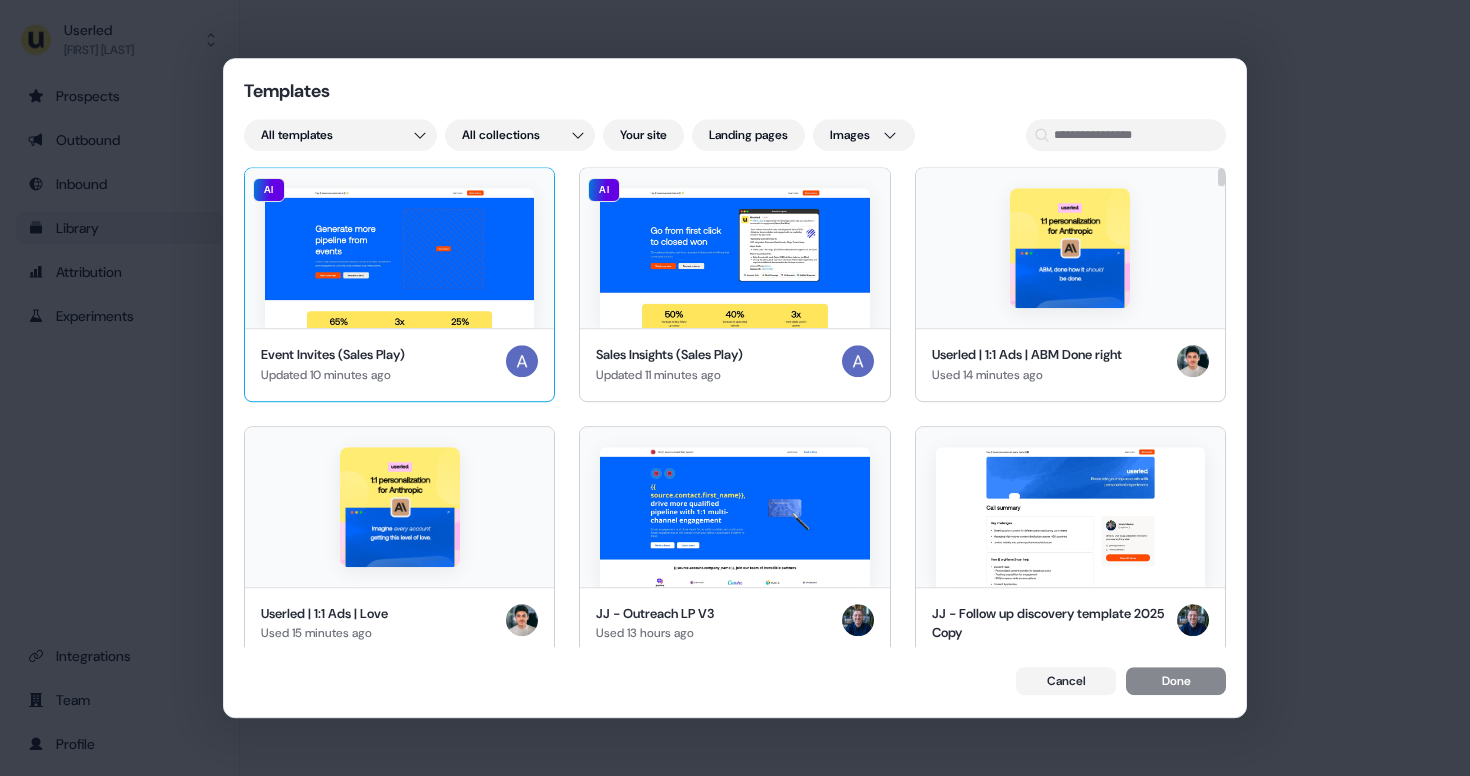 click at bounding box center [399, 258] 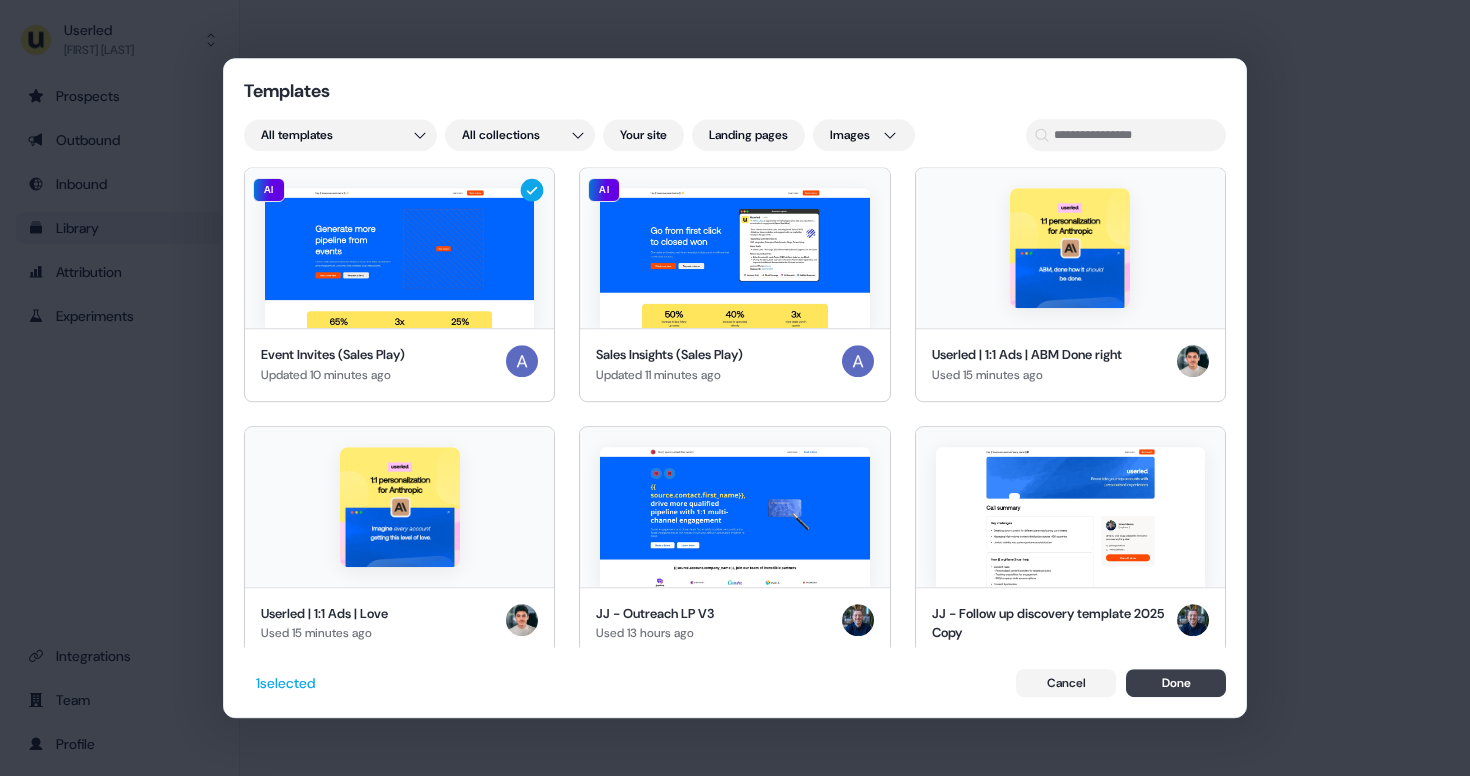 click on "Done" at bounding box center [1176, 683] 